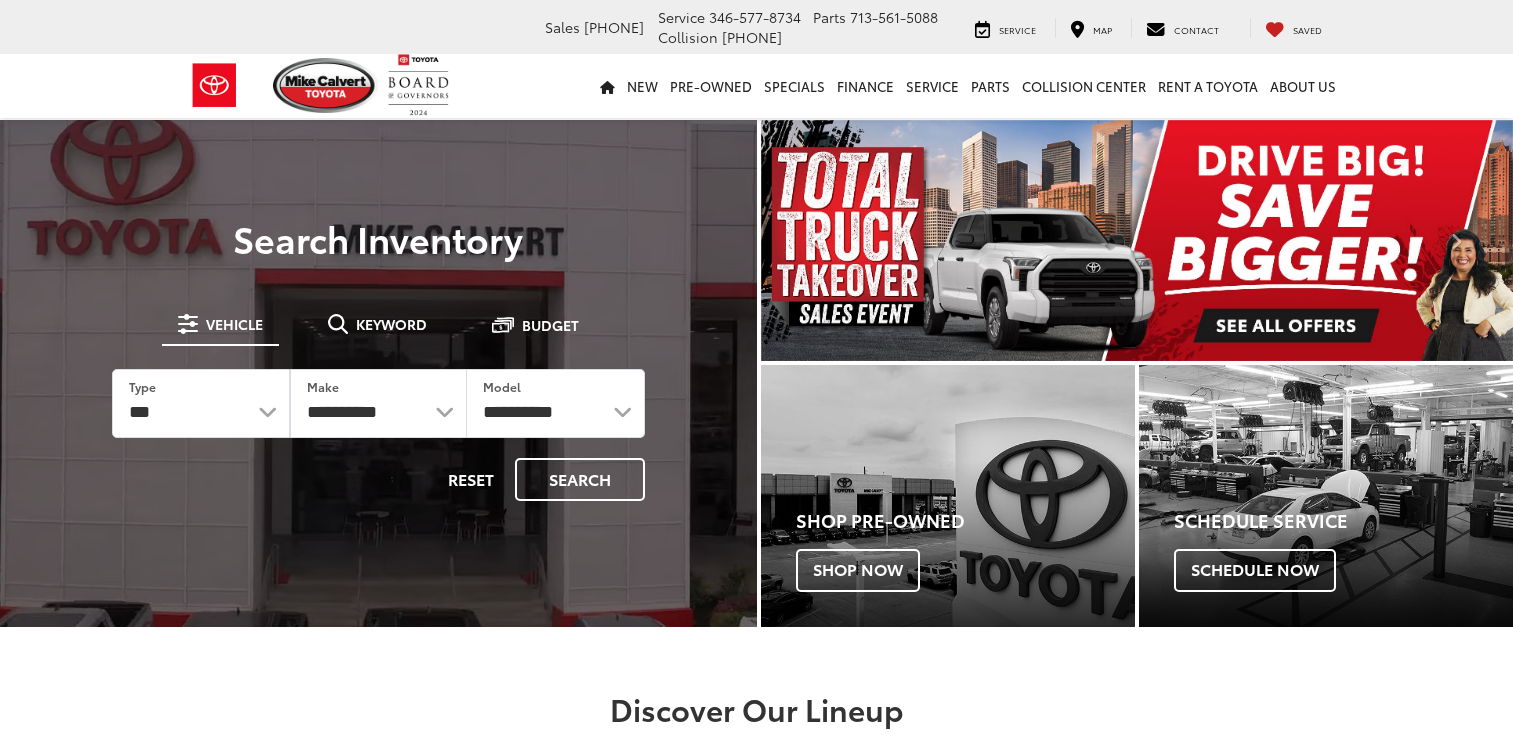scroll, scrollTop: 0, scrollLeft: 0, axis: both 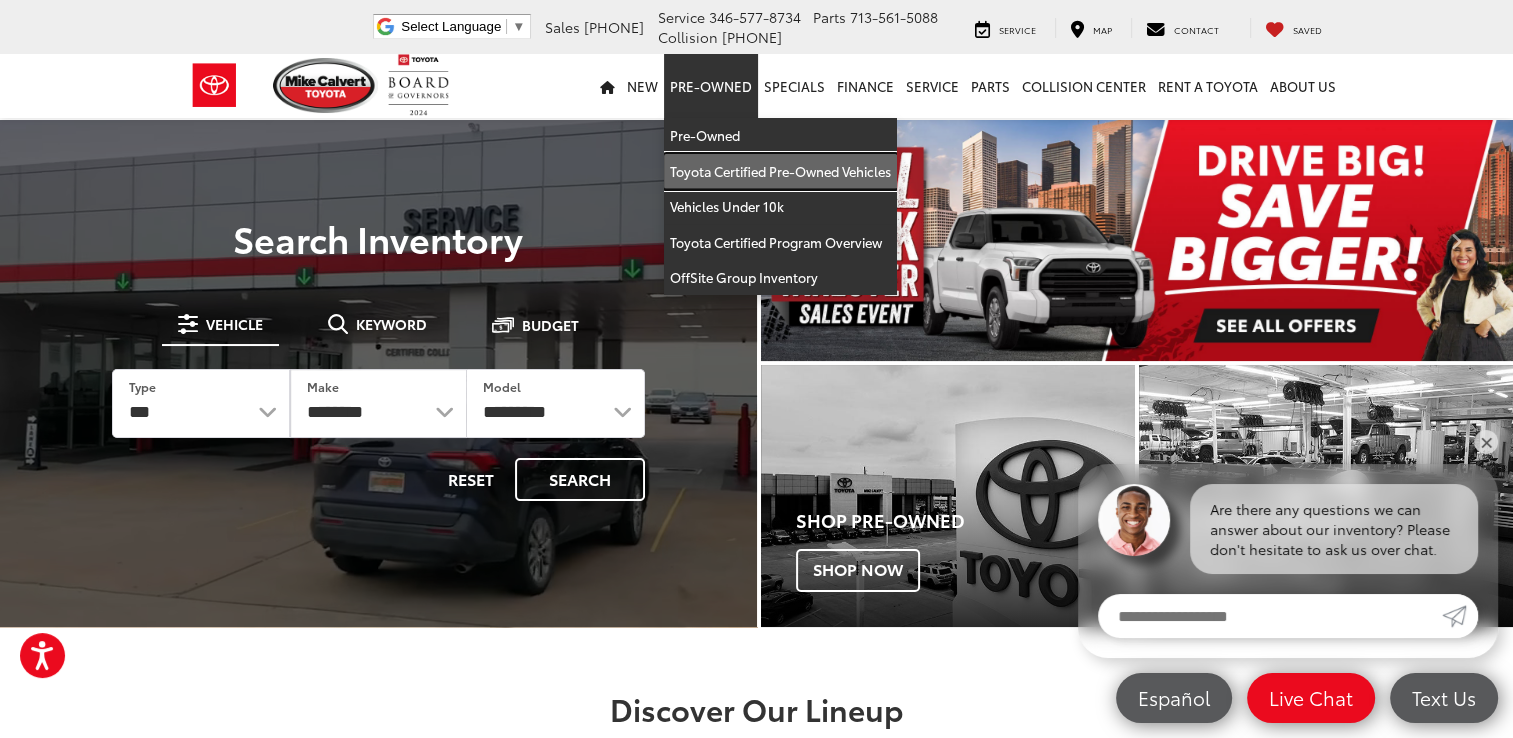 click on "Toyota Certified Pre-Owned Vehicles" at bounding box center (780, 172) 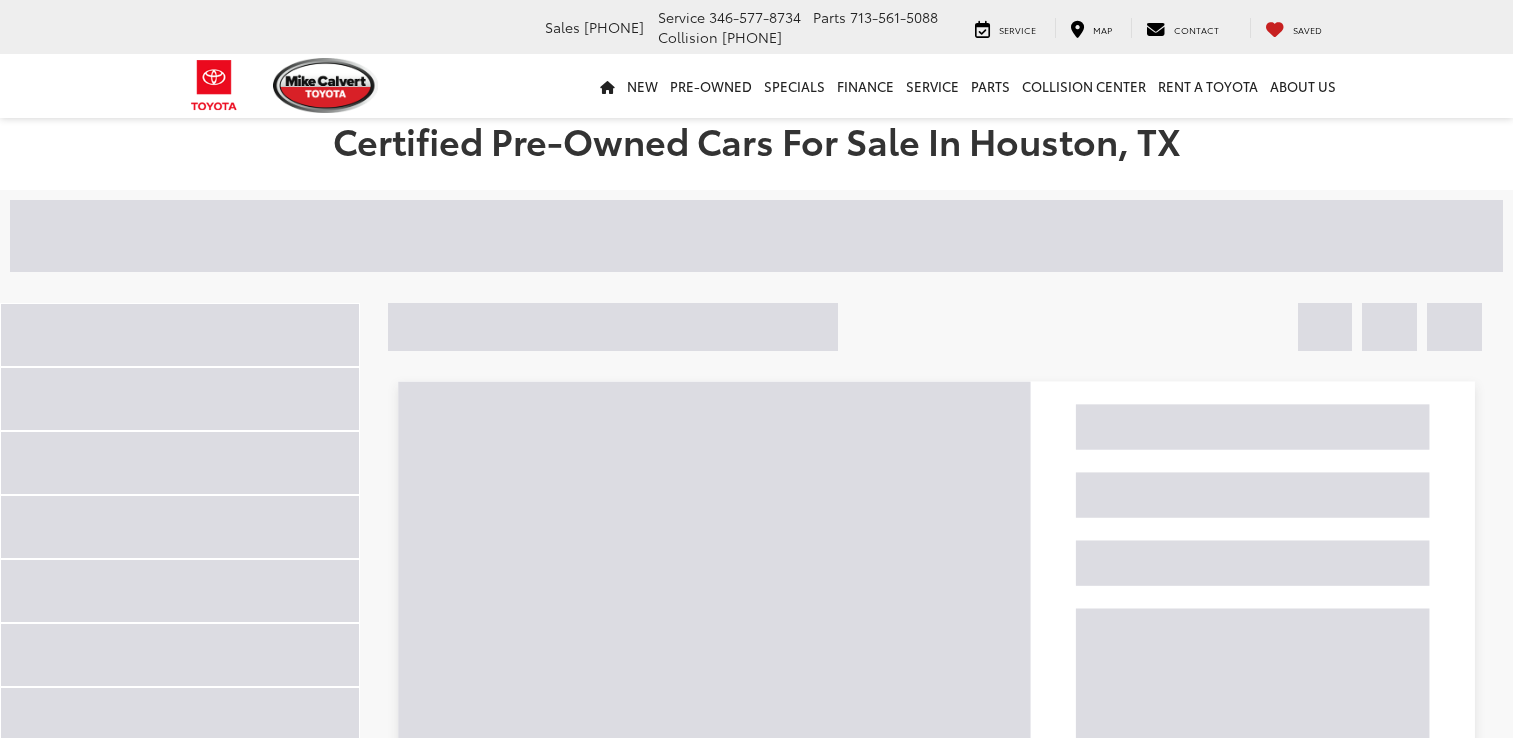 scroll, scrollTop: 0, scrollLeft: 0, axis: both 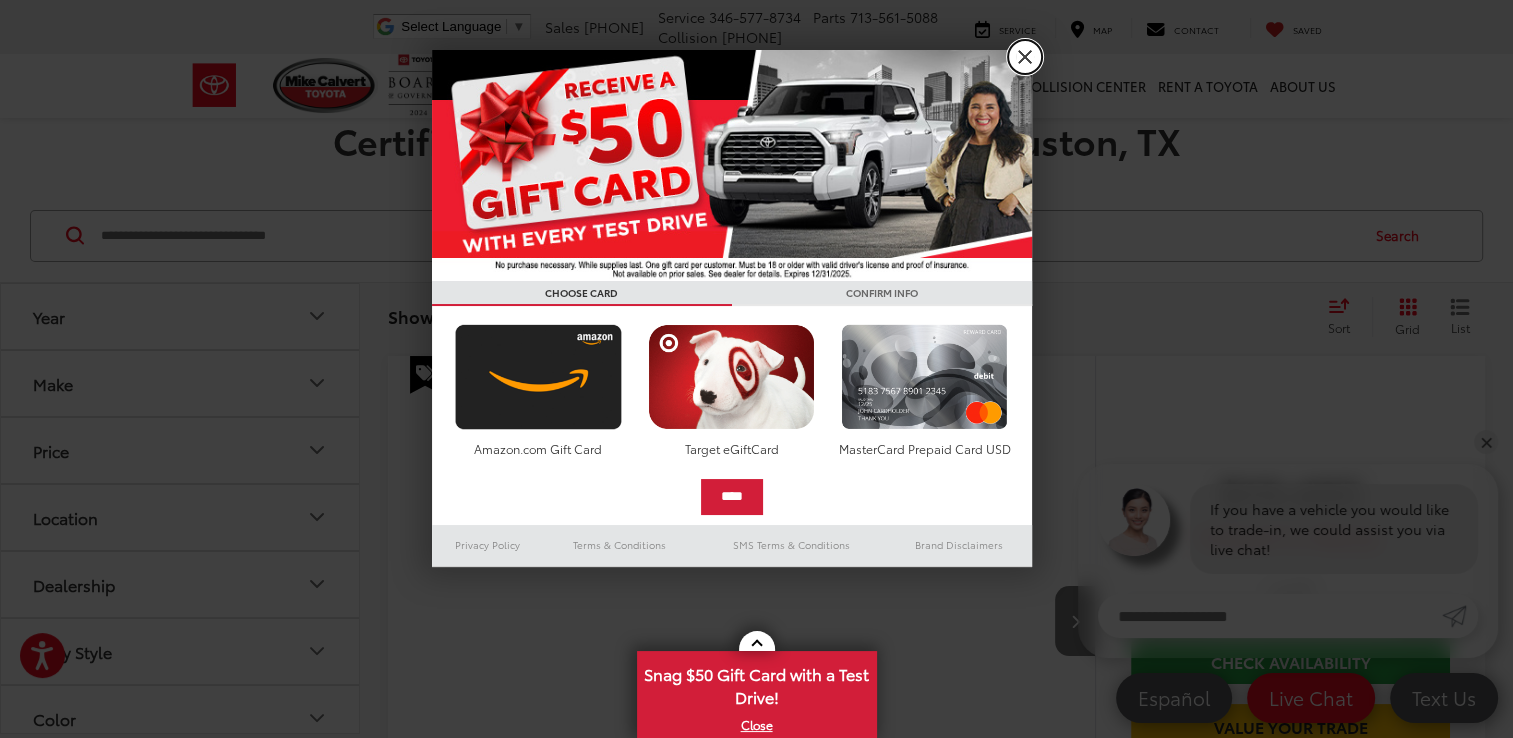 click on "X" at bounding box center (1025, 57) 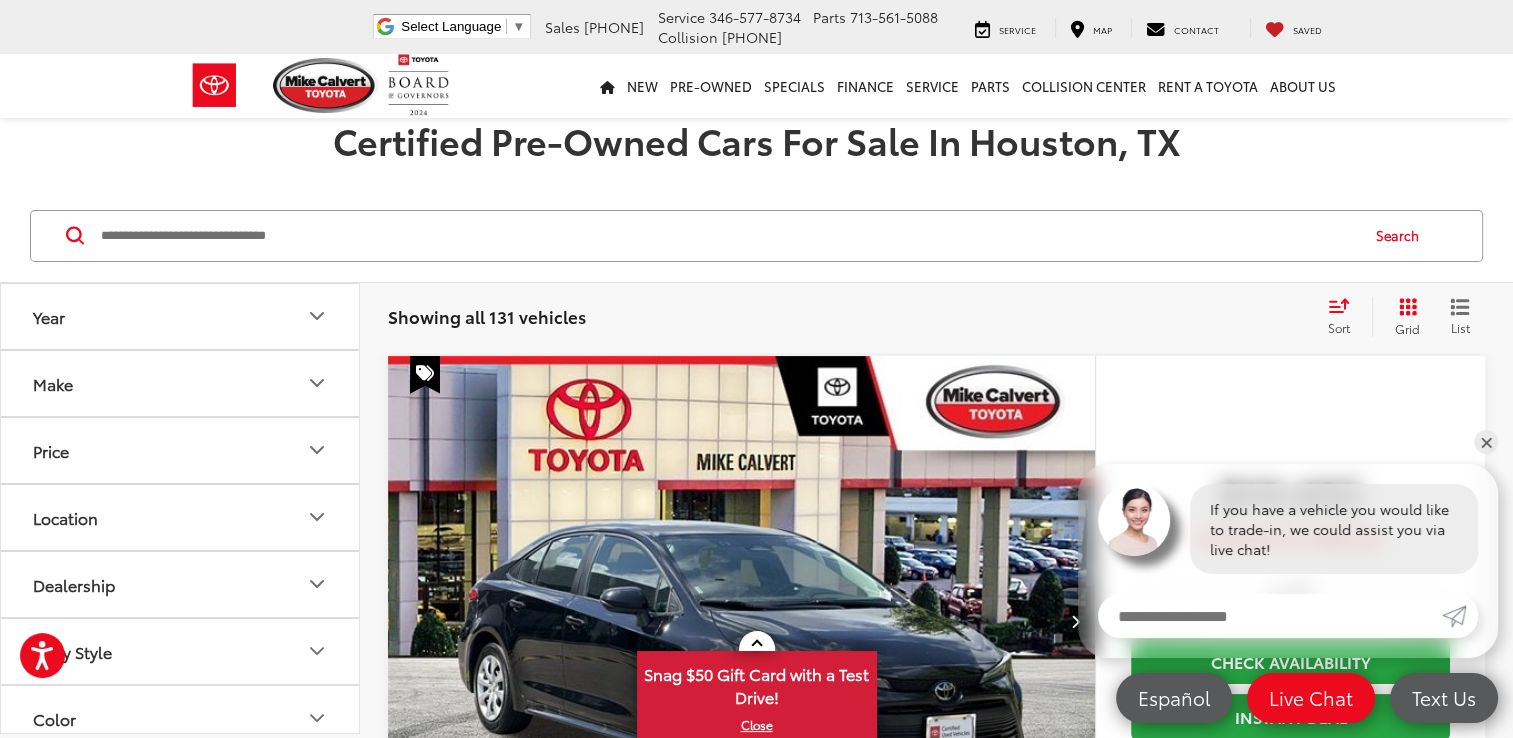 click 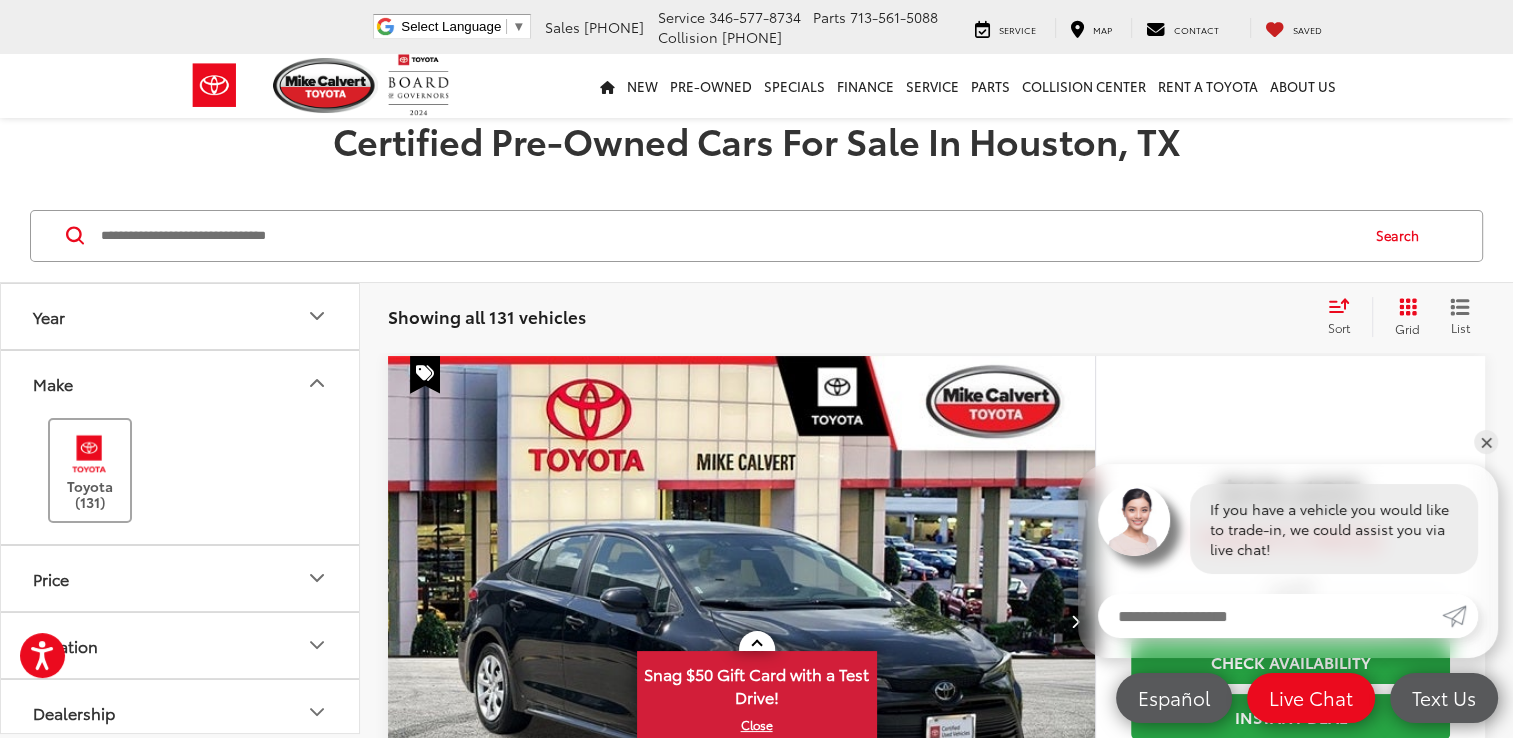 click at bounding box center (89, 453) 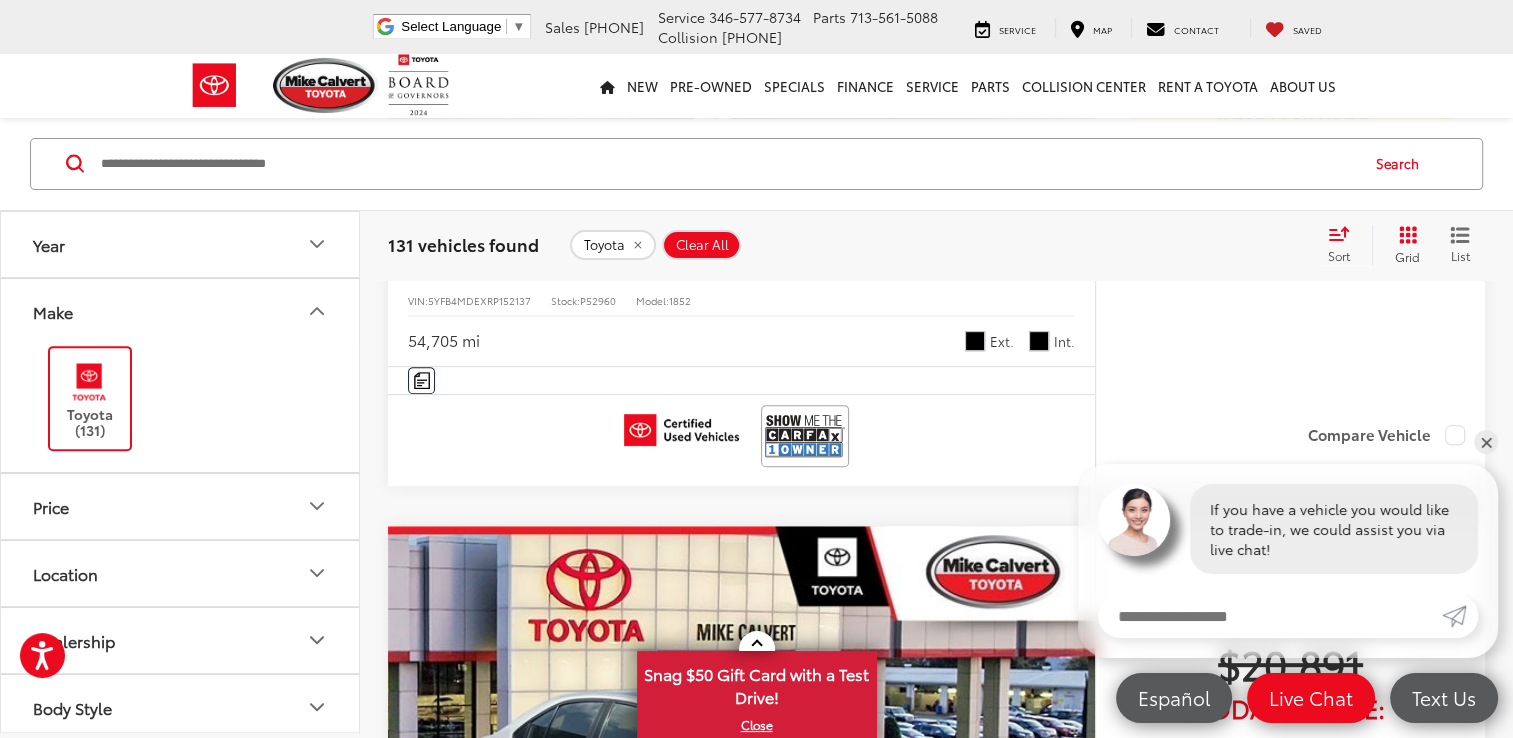 scroll, scrollTop: 712, scrollLeft: 0, axis: vertical 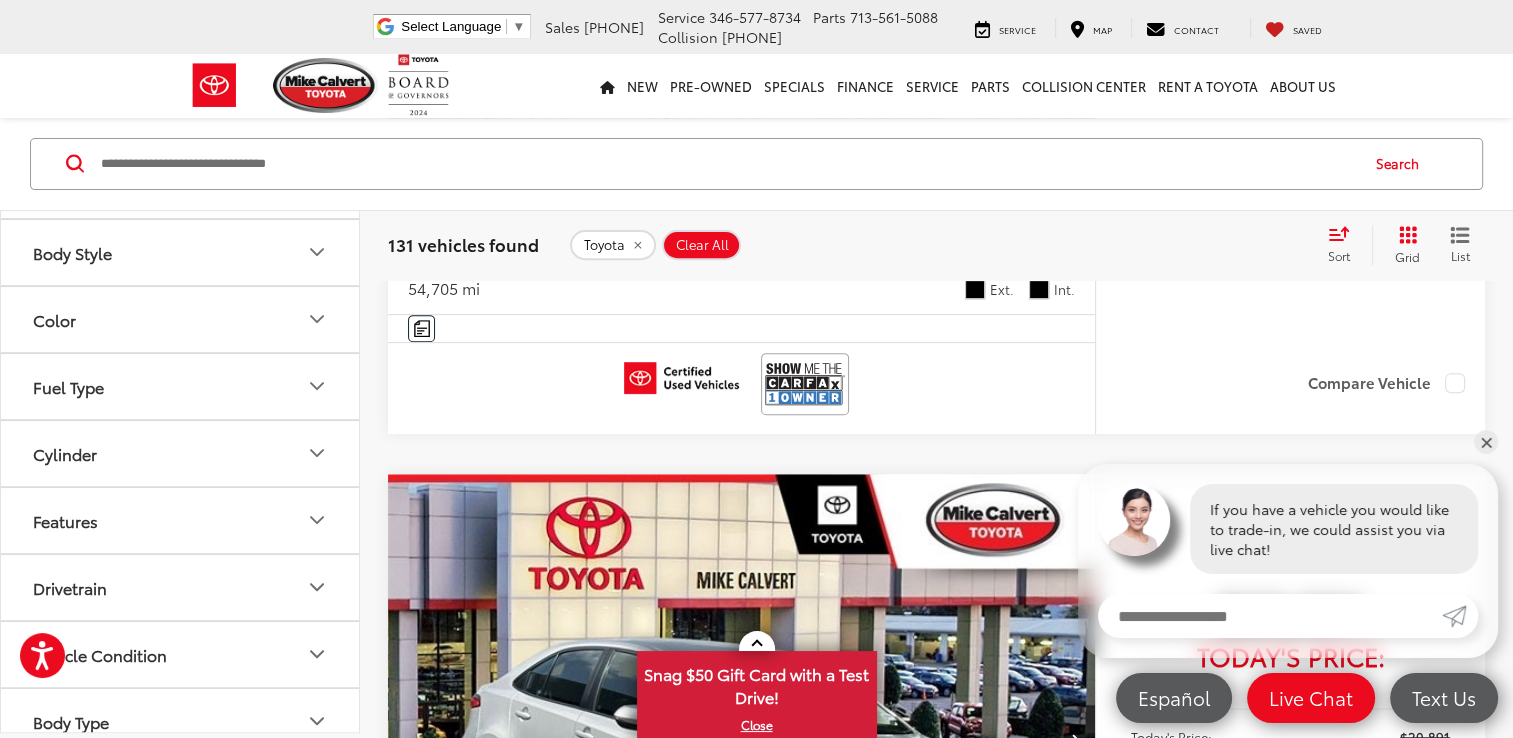 click on "Fuel Type" at bounding box center (181, 386) 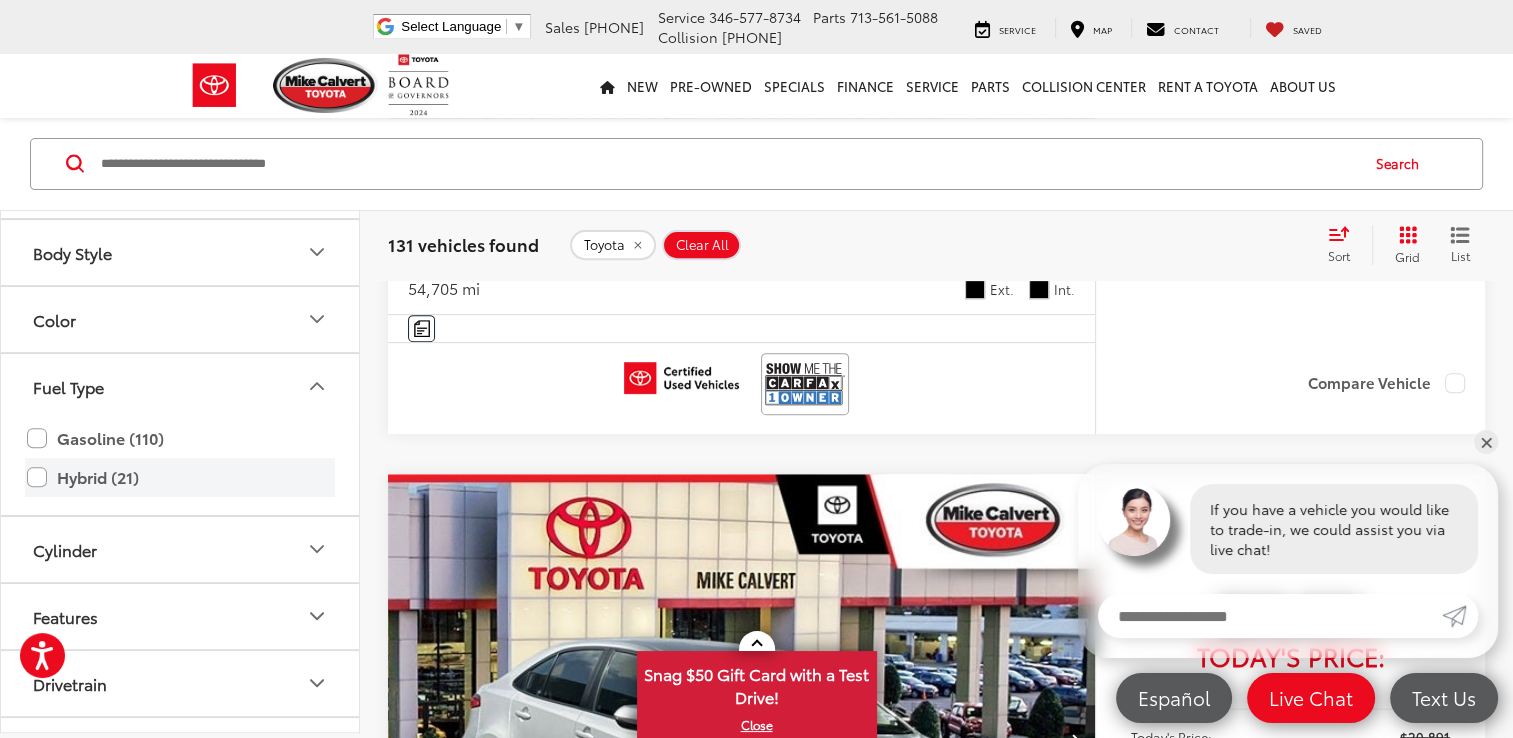 click on "Hybrid (21)" at bounding box center [180, 477] 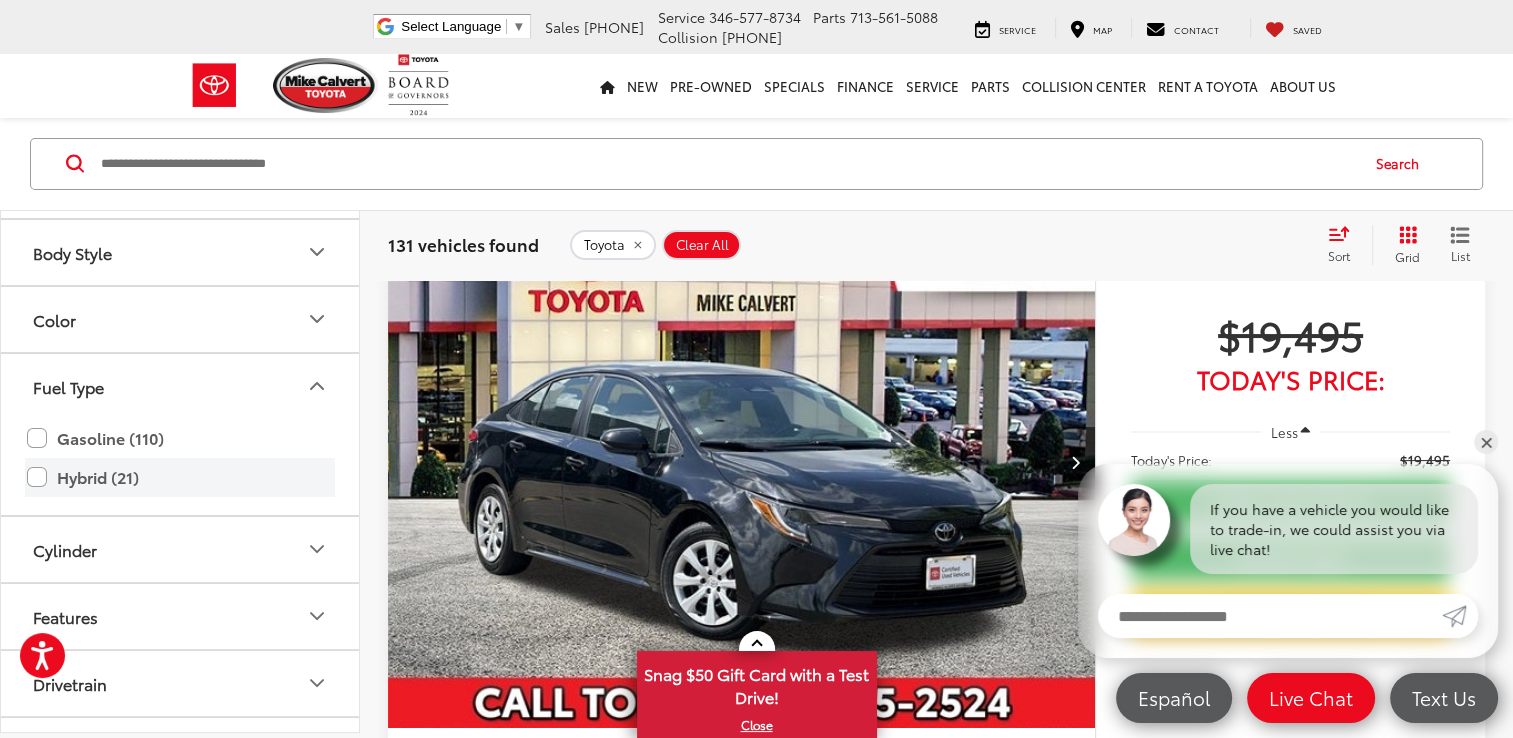 scroll, scrollTop: 72, scrollLeft: 0, axis: vertical 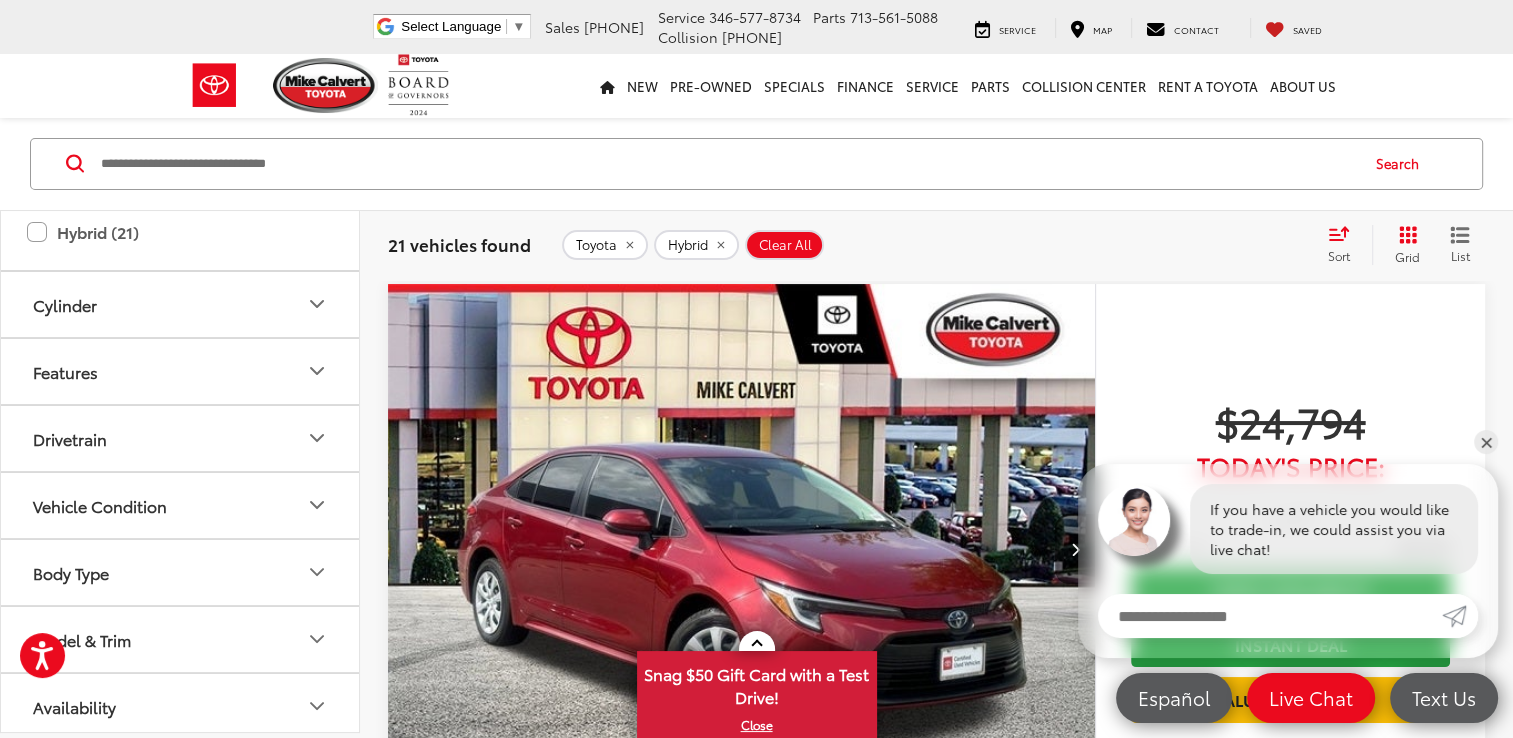 click 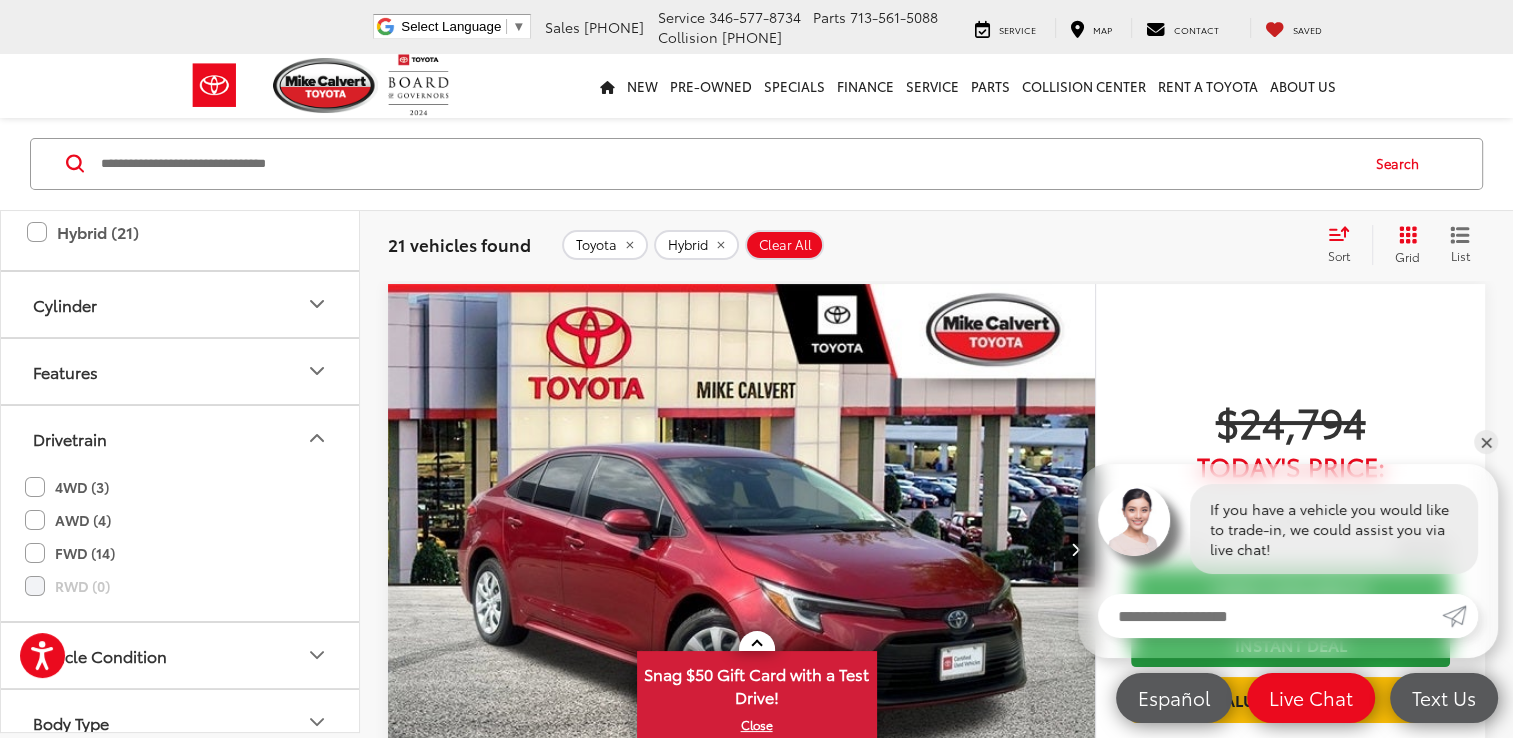 click on "AWD (4)" 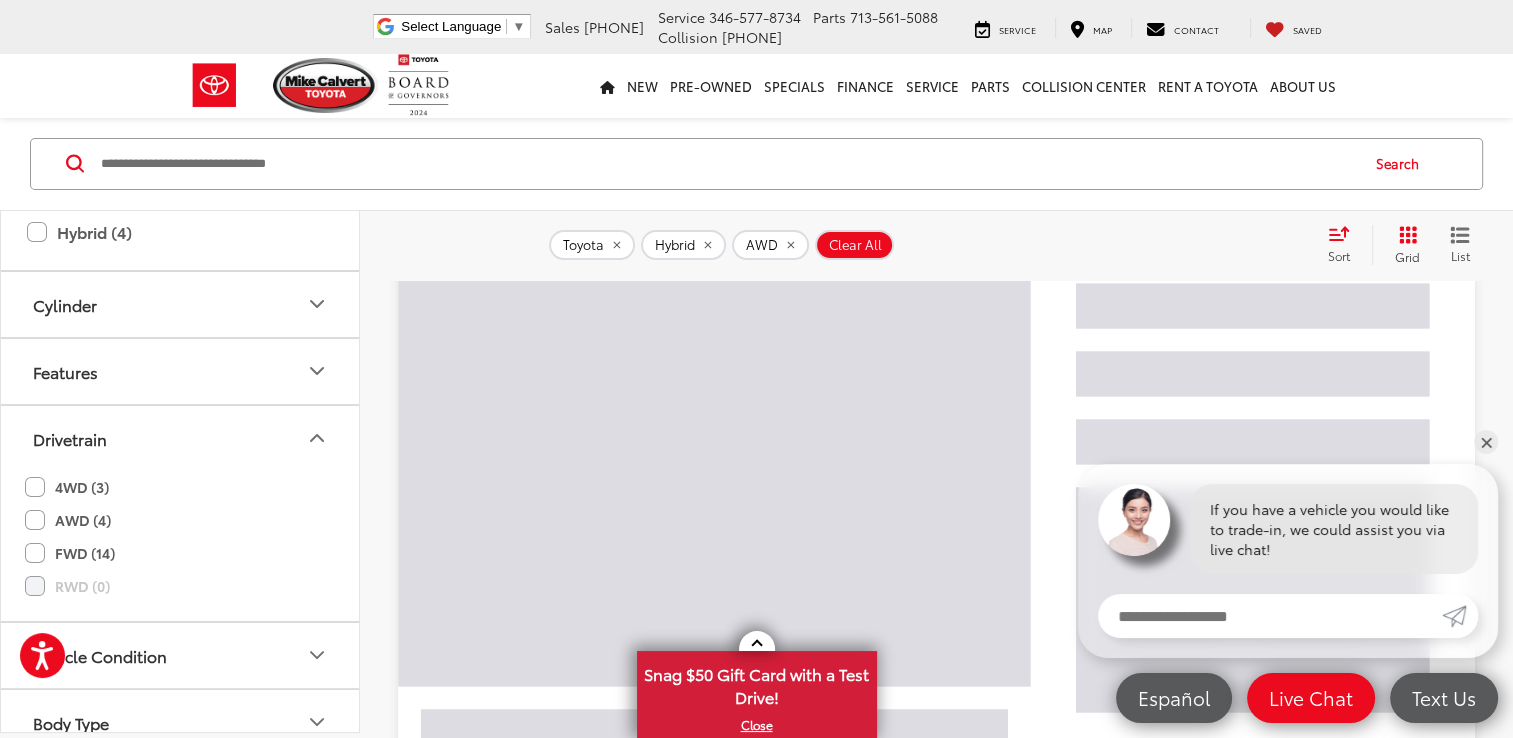 scroll, scrollTop: 72, scrollLeft: 0, axis: vertical 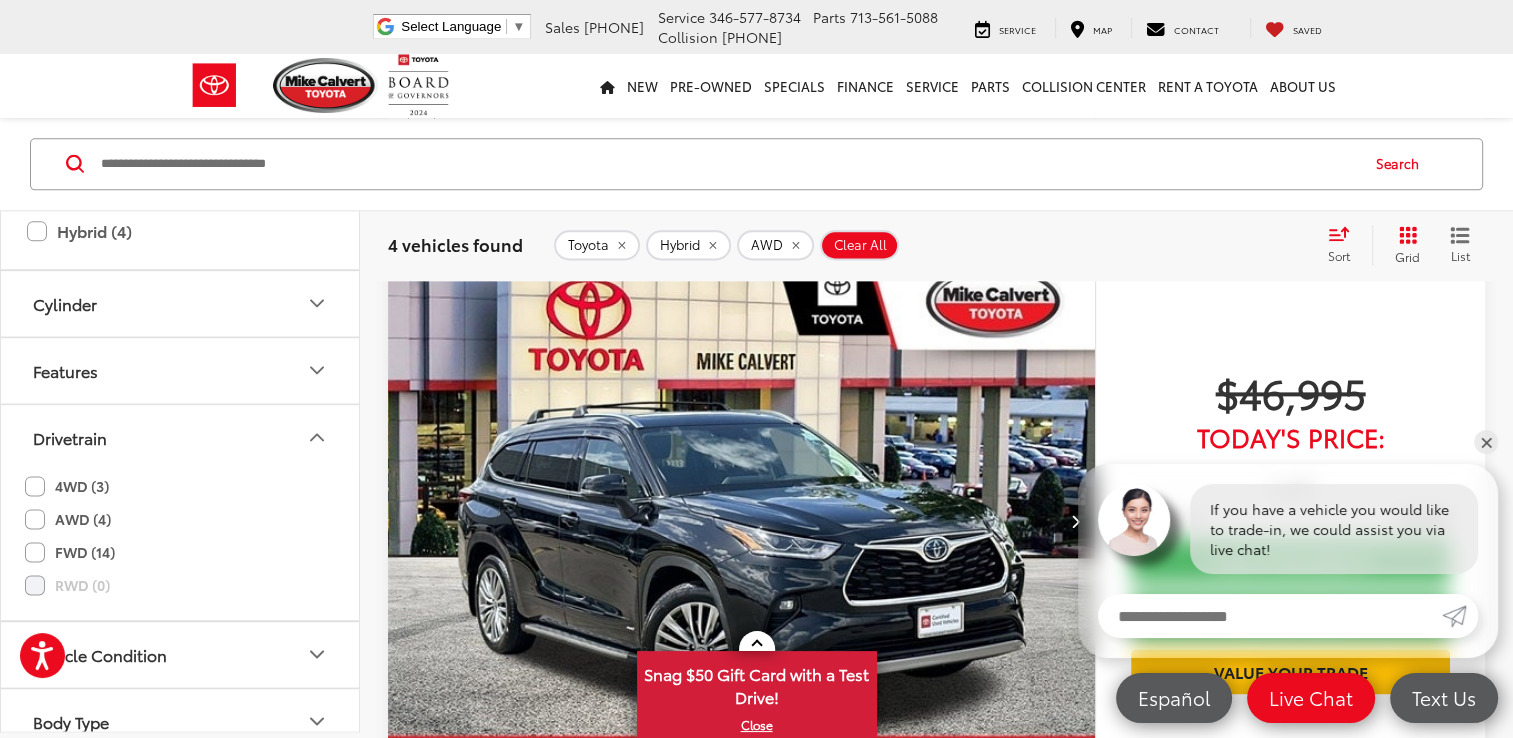 click at bounding box center [742, 521] 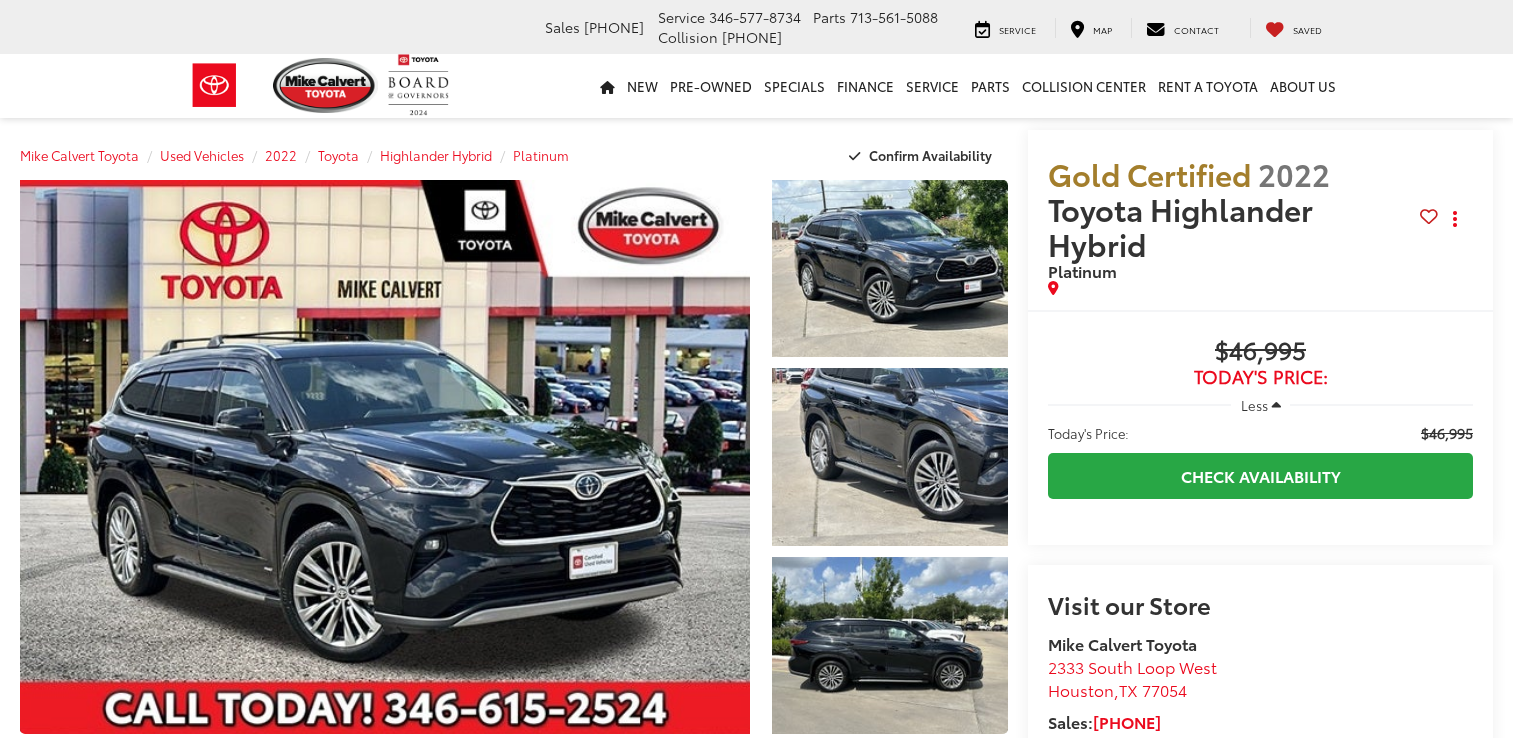 scroll, scrollTop: 0, scrollLeft: 0, axis: both 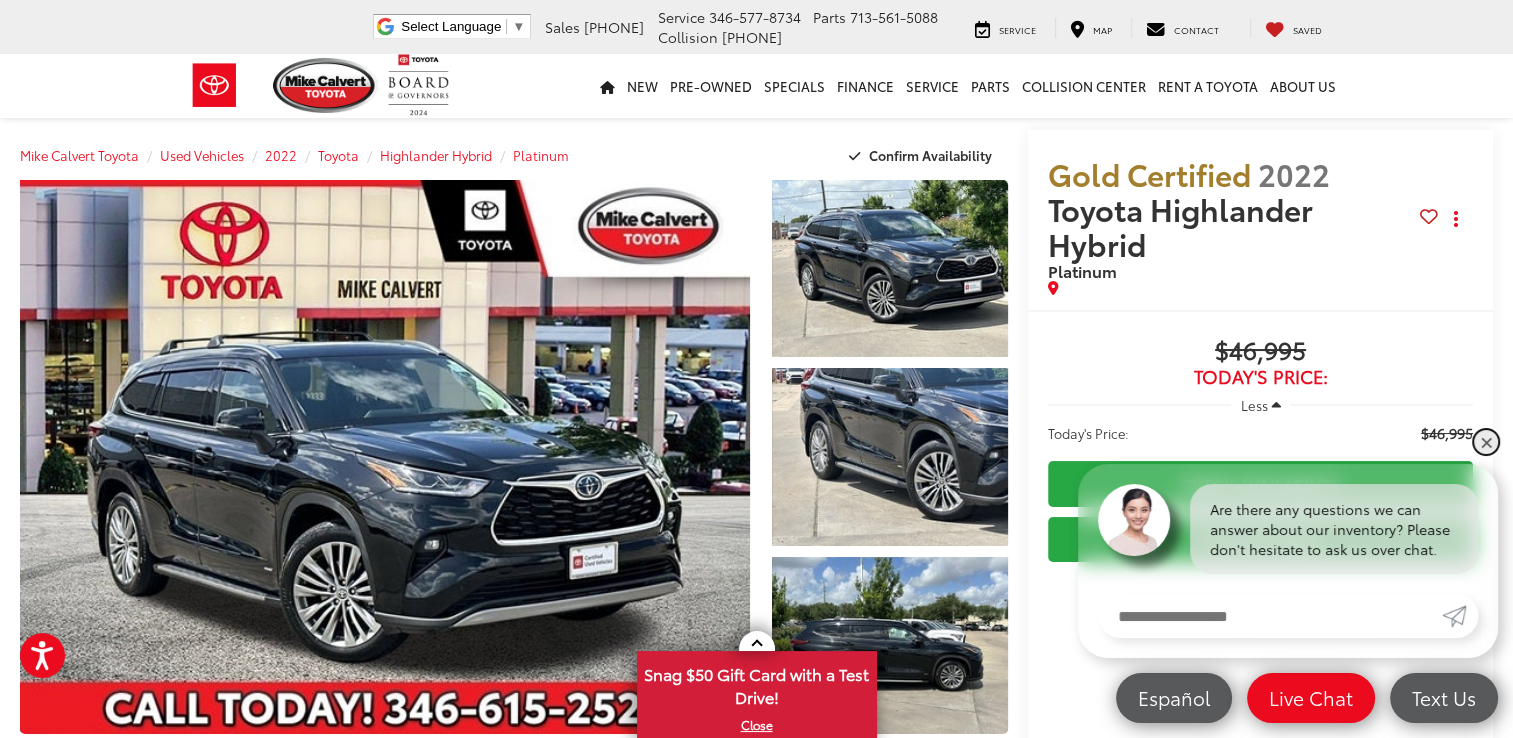 click on "✕" at bounding box center [1486, 442] 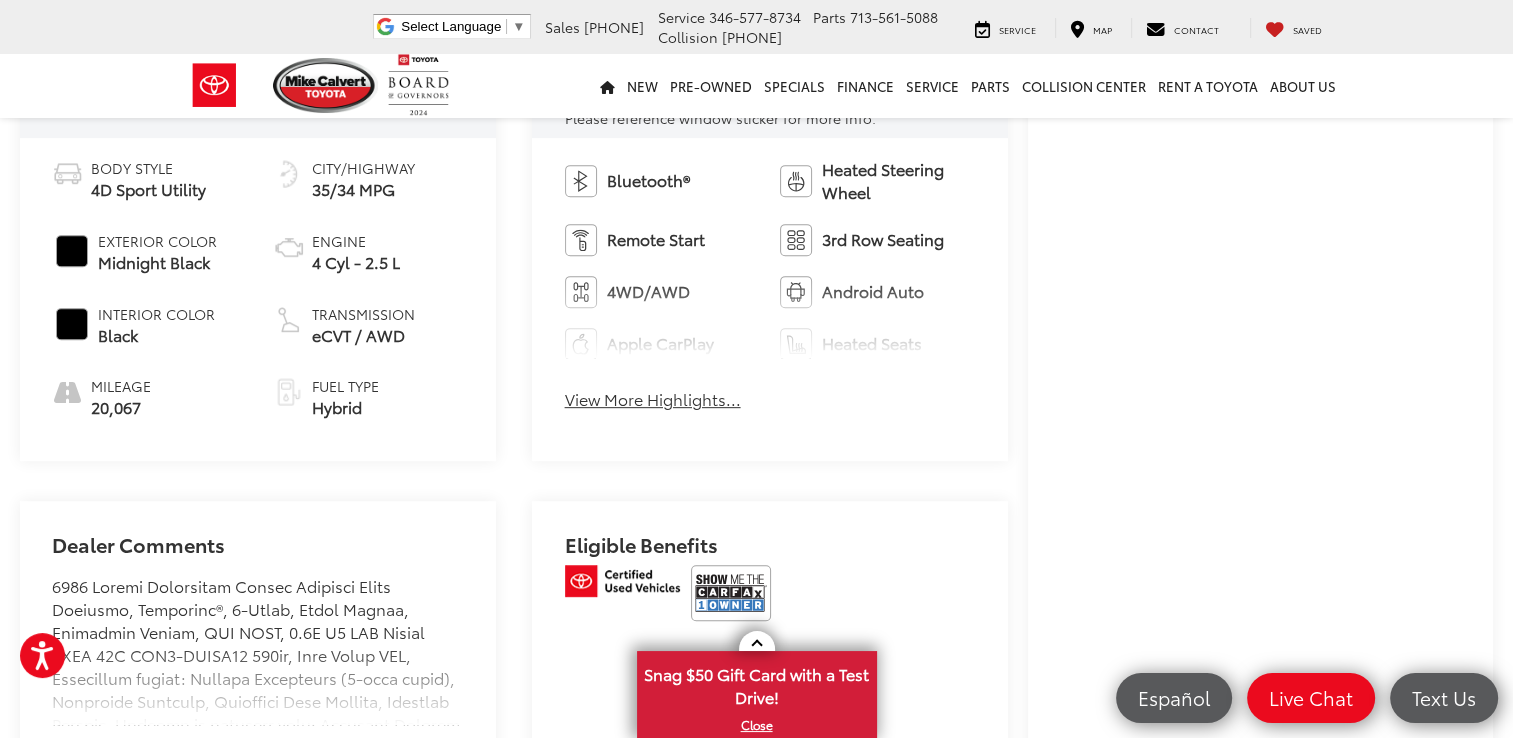scroll, scrollTop: 857, scrollLeft: 0, axis: vertical 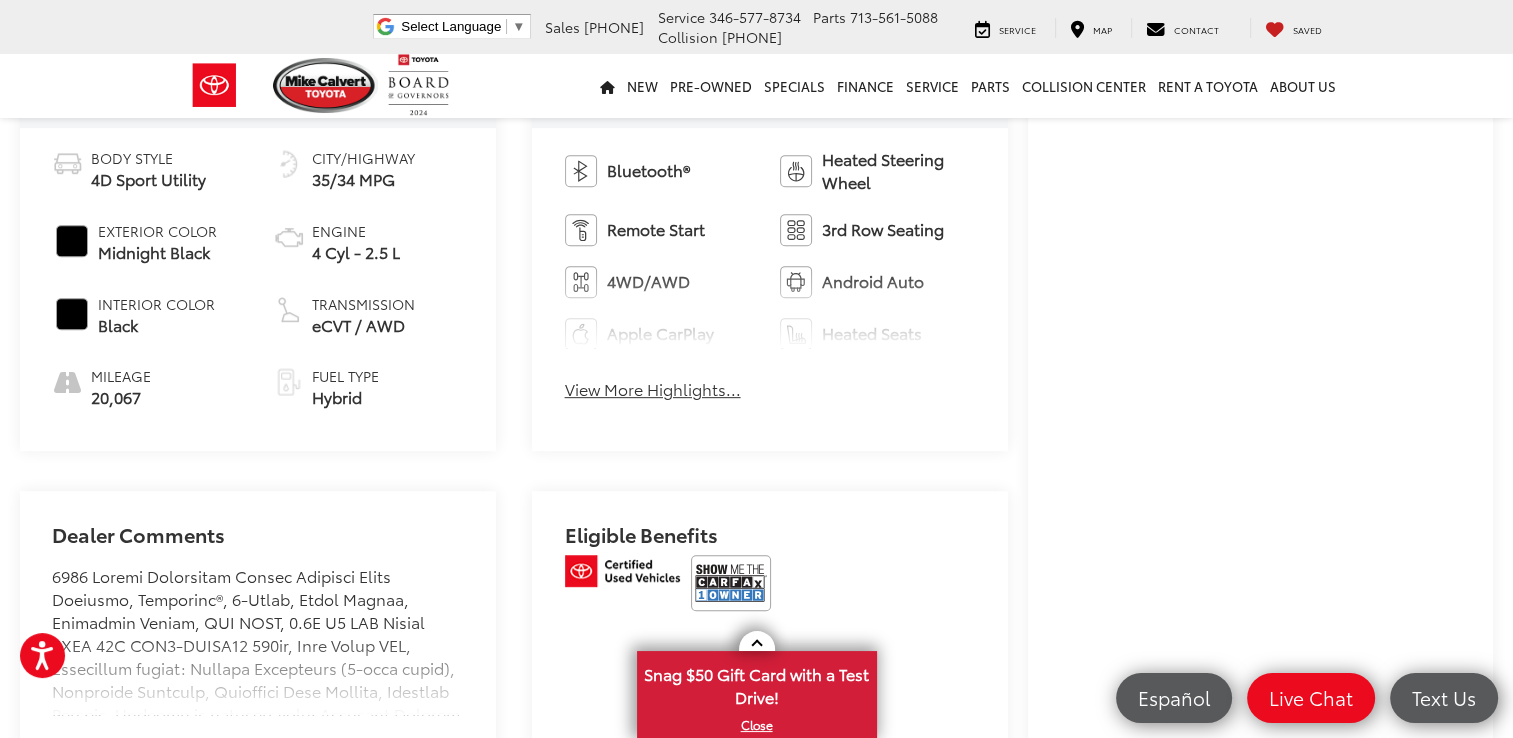 click on "View More Highlights..." at bounding box center (653, 389) 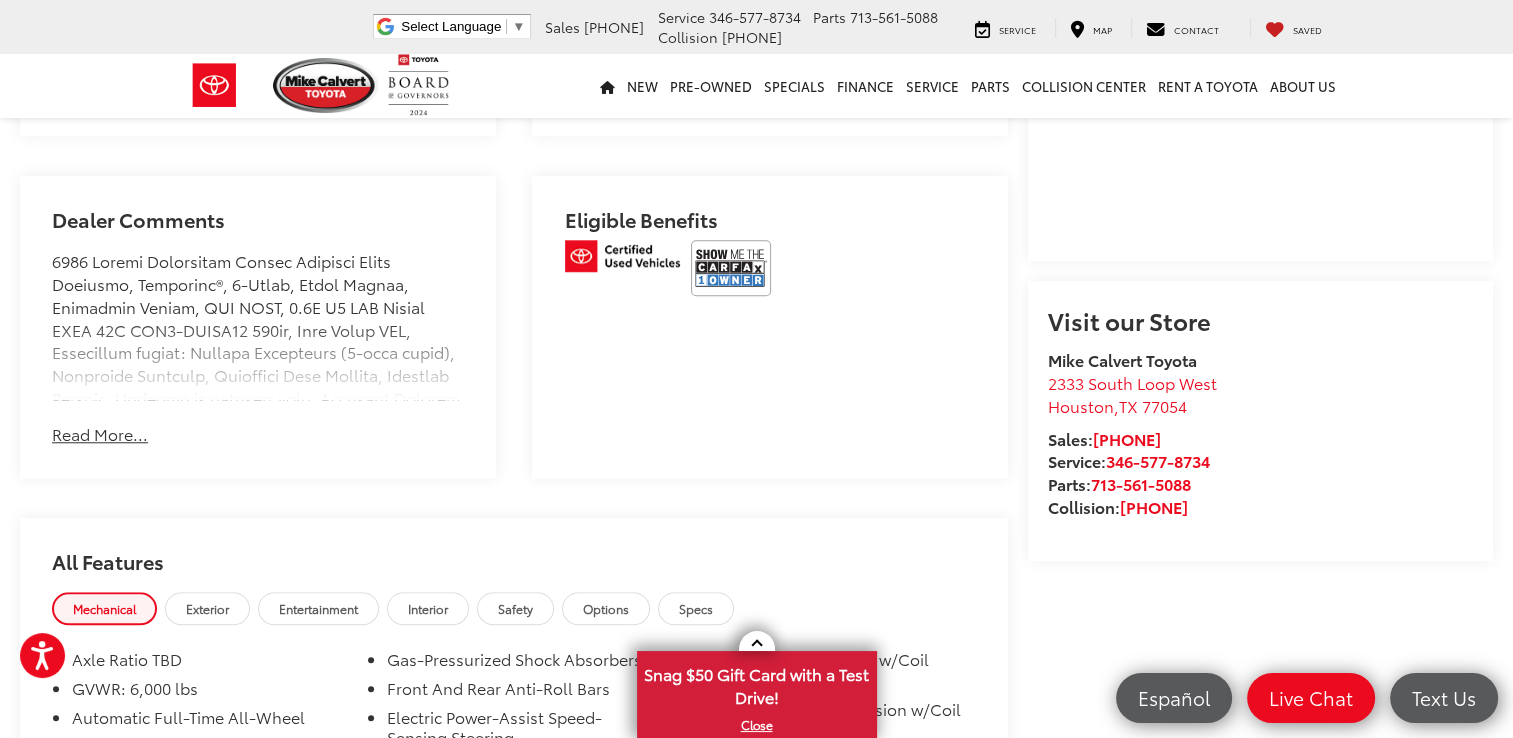 scroll, scrollTop: 1645, scrollLeft: 0, axis: vertical 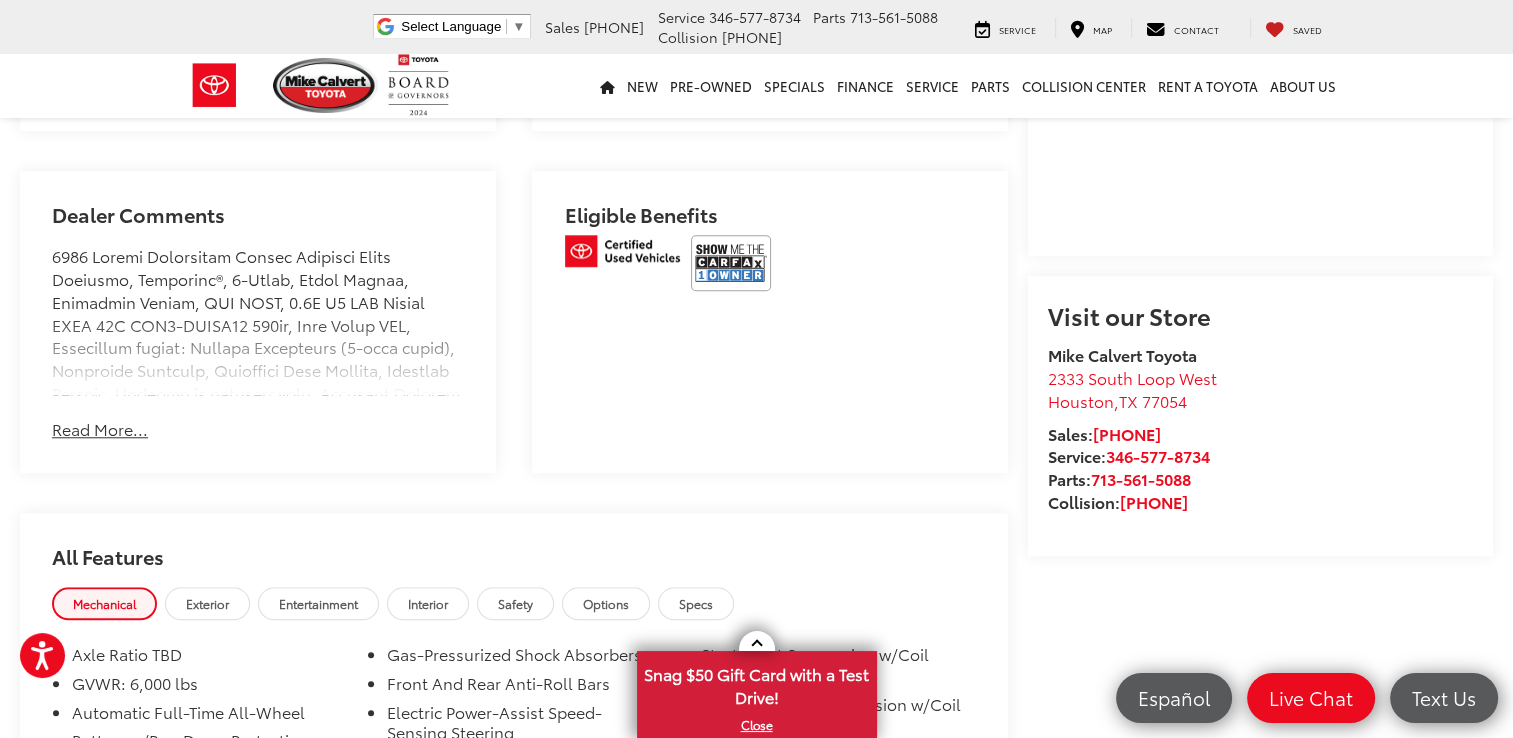 click on "Read More..." at bounding box center [100, 429] 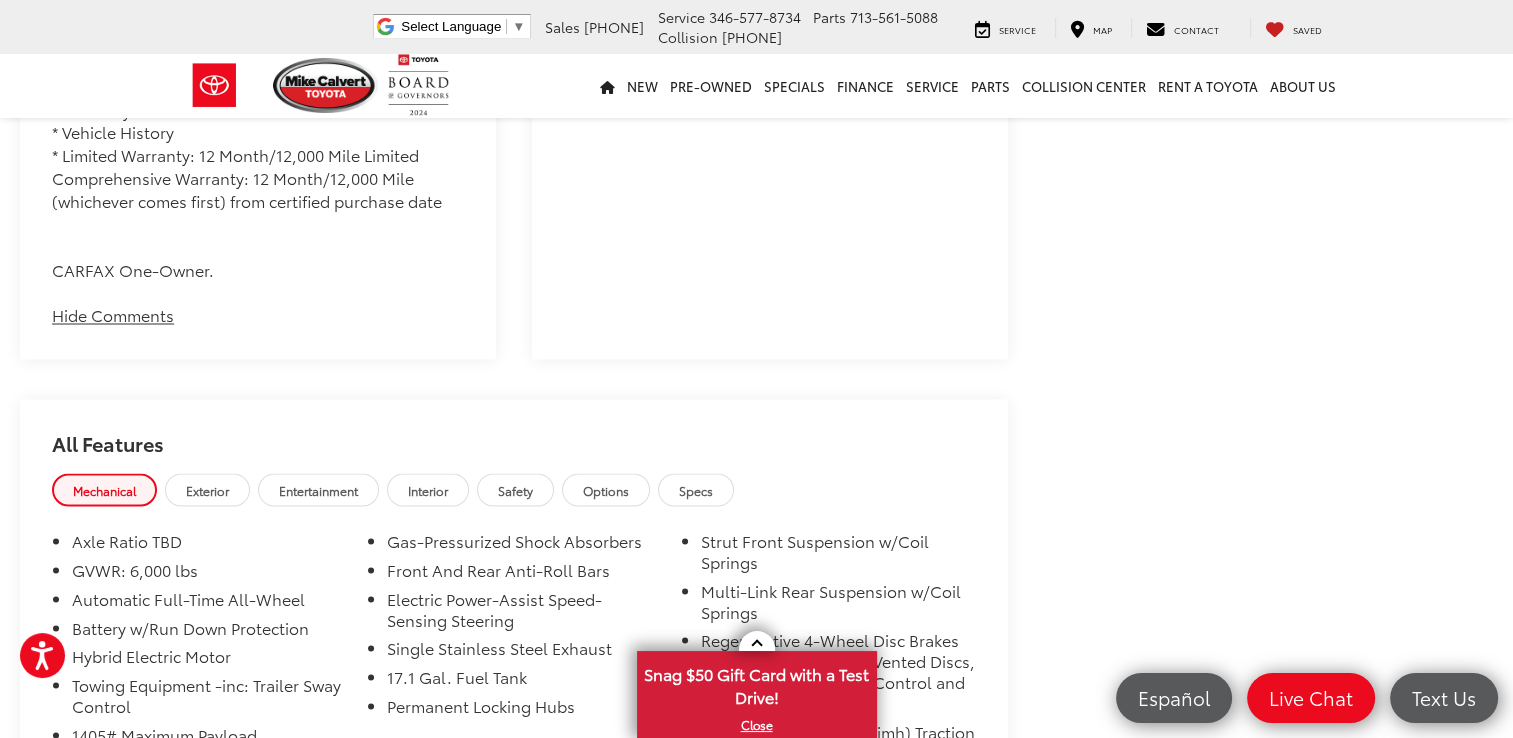 scroll, scrollTop: 3465, scrollLeft: 0, axis: vertical 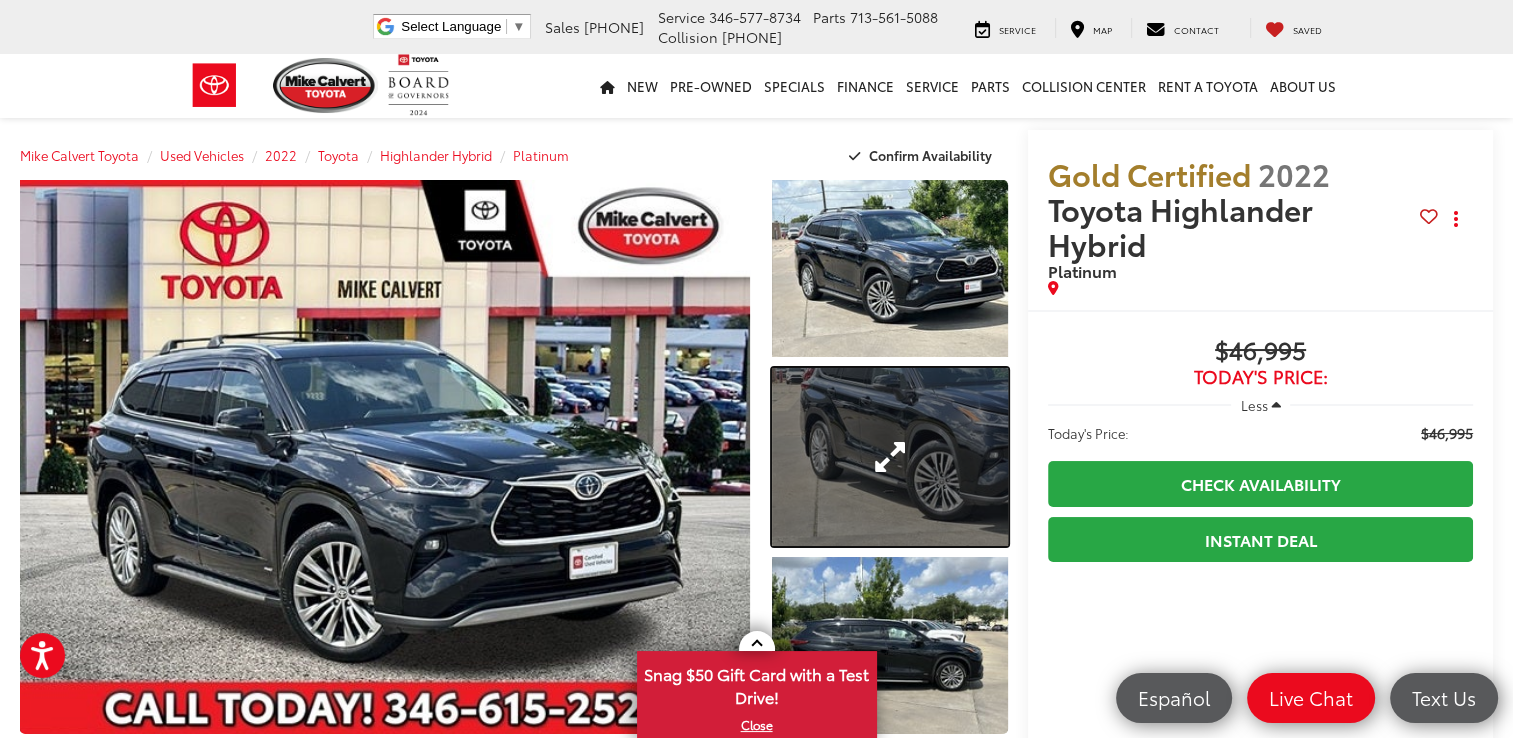 click at bounding box center (890, 456) 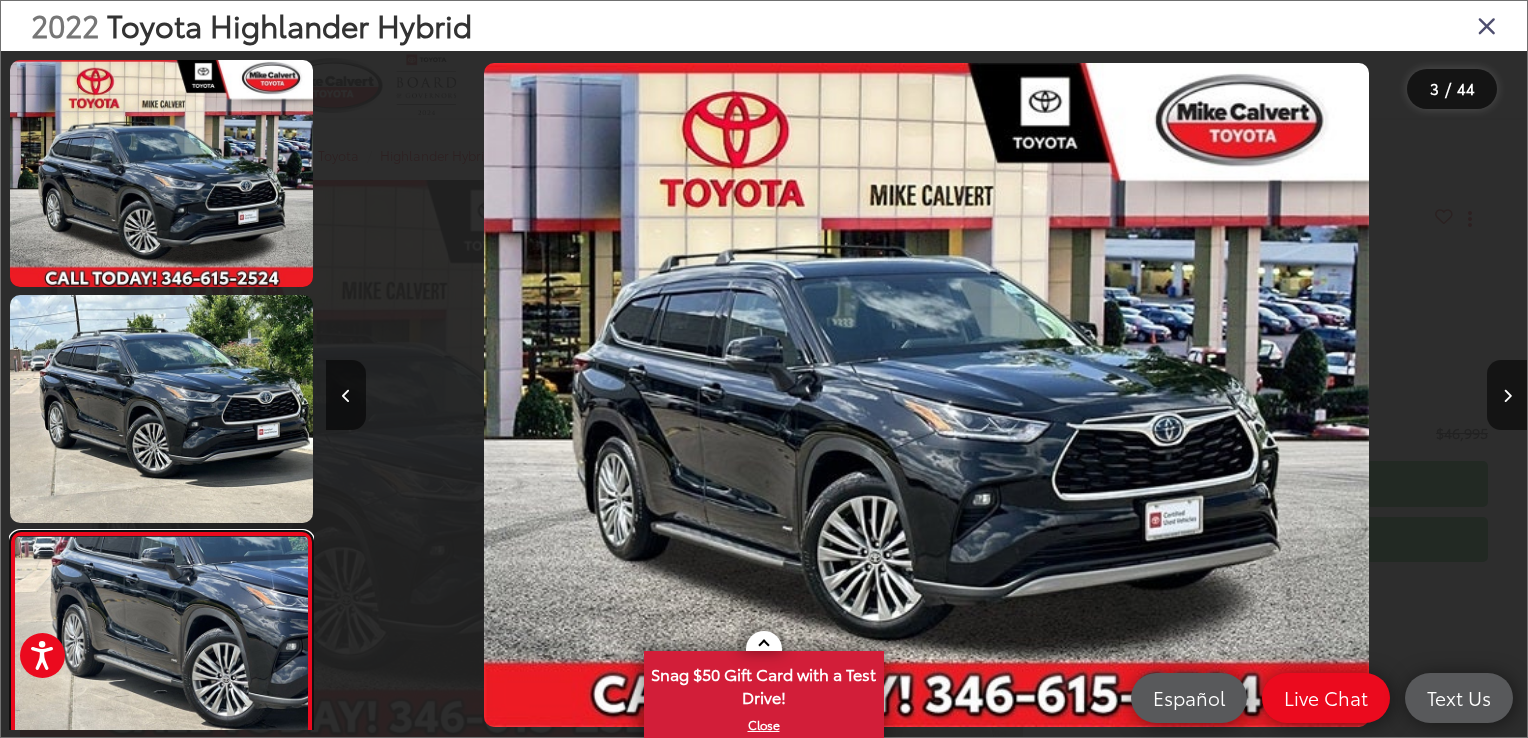 scroll, scrollTop: 53, scrollLeft: 0, axis: vertical 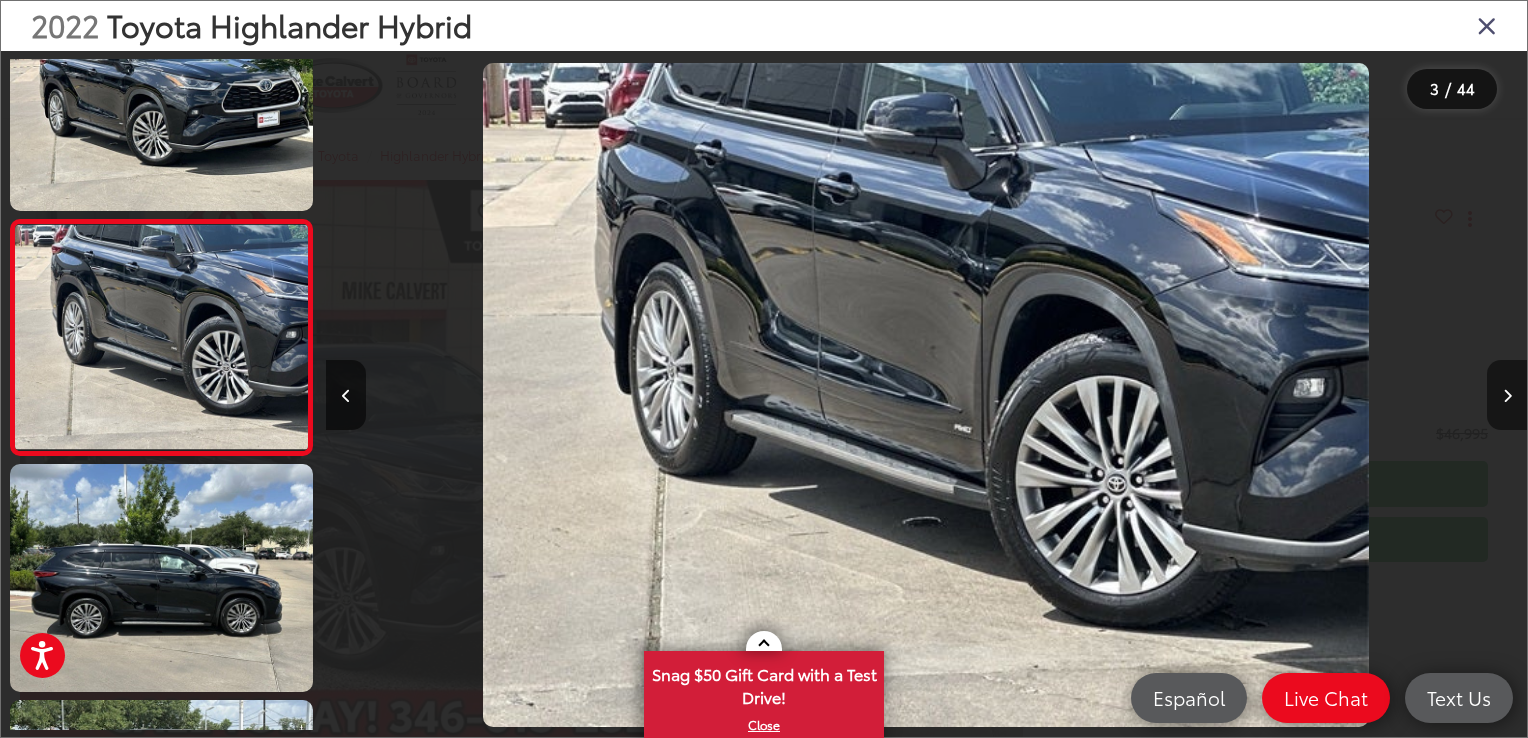 click at bounding box center [1507, 395] 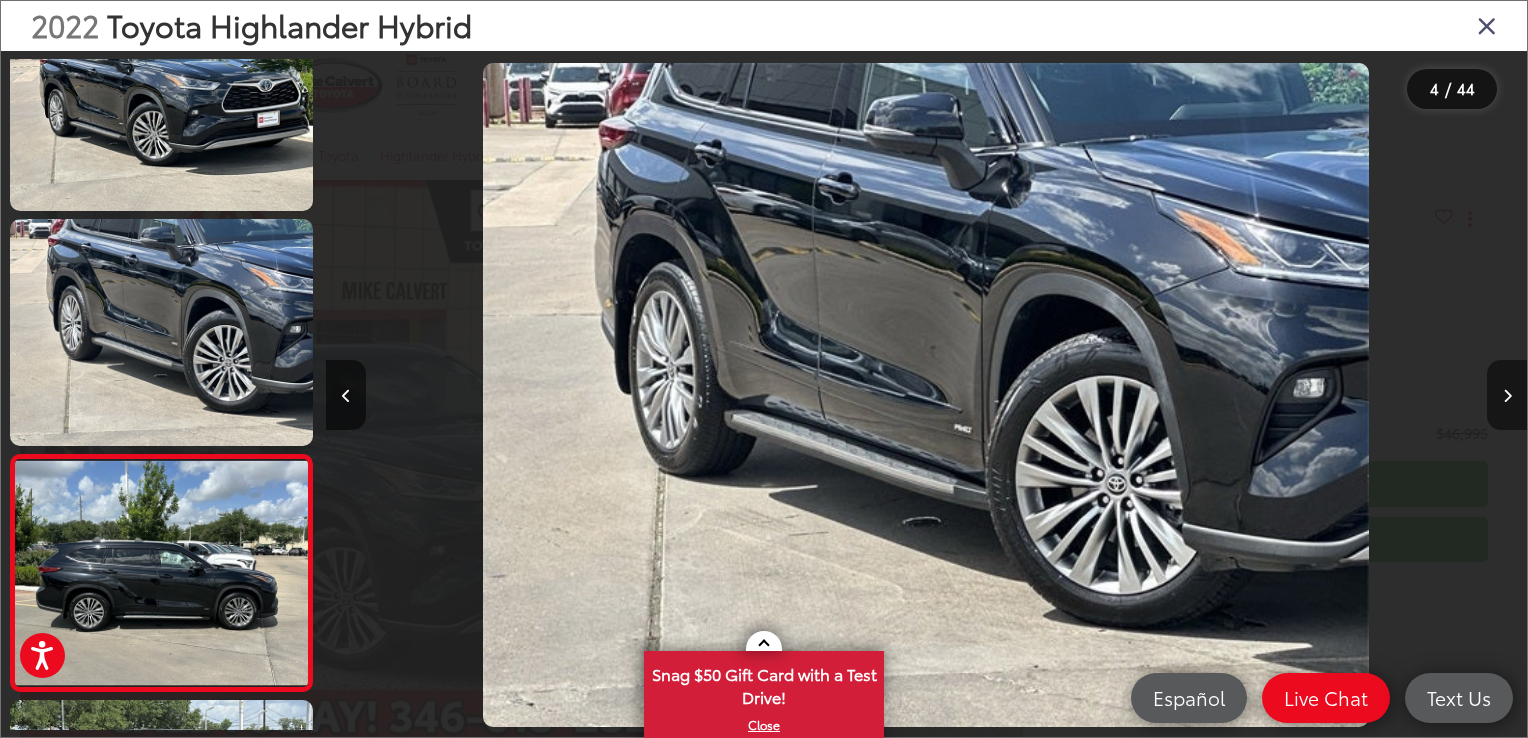 scroll, scrollTop: 0, scrollLeft: 2480, axis: horizontal 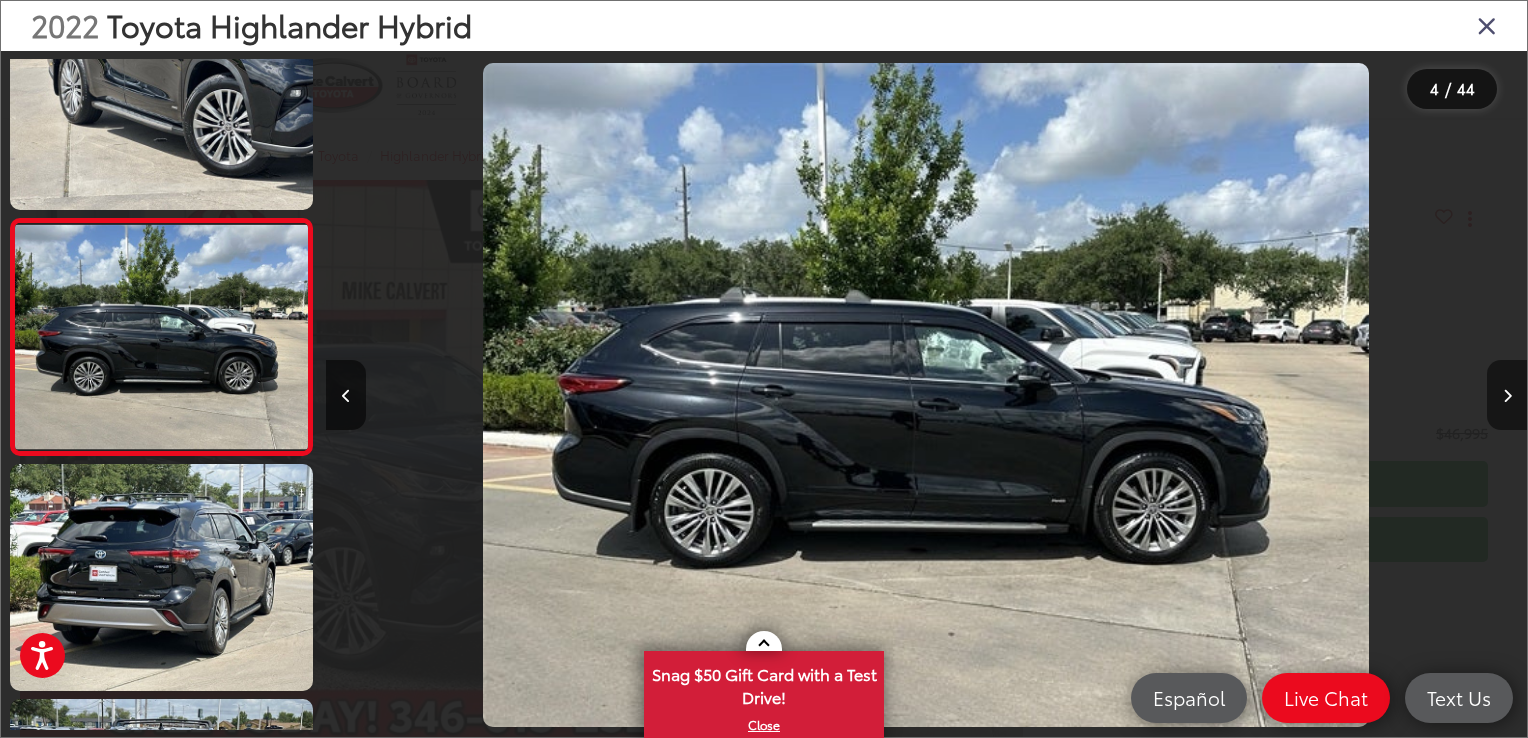 click at bounding box center (1507, 395) 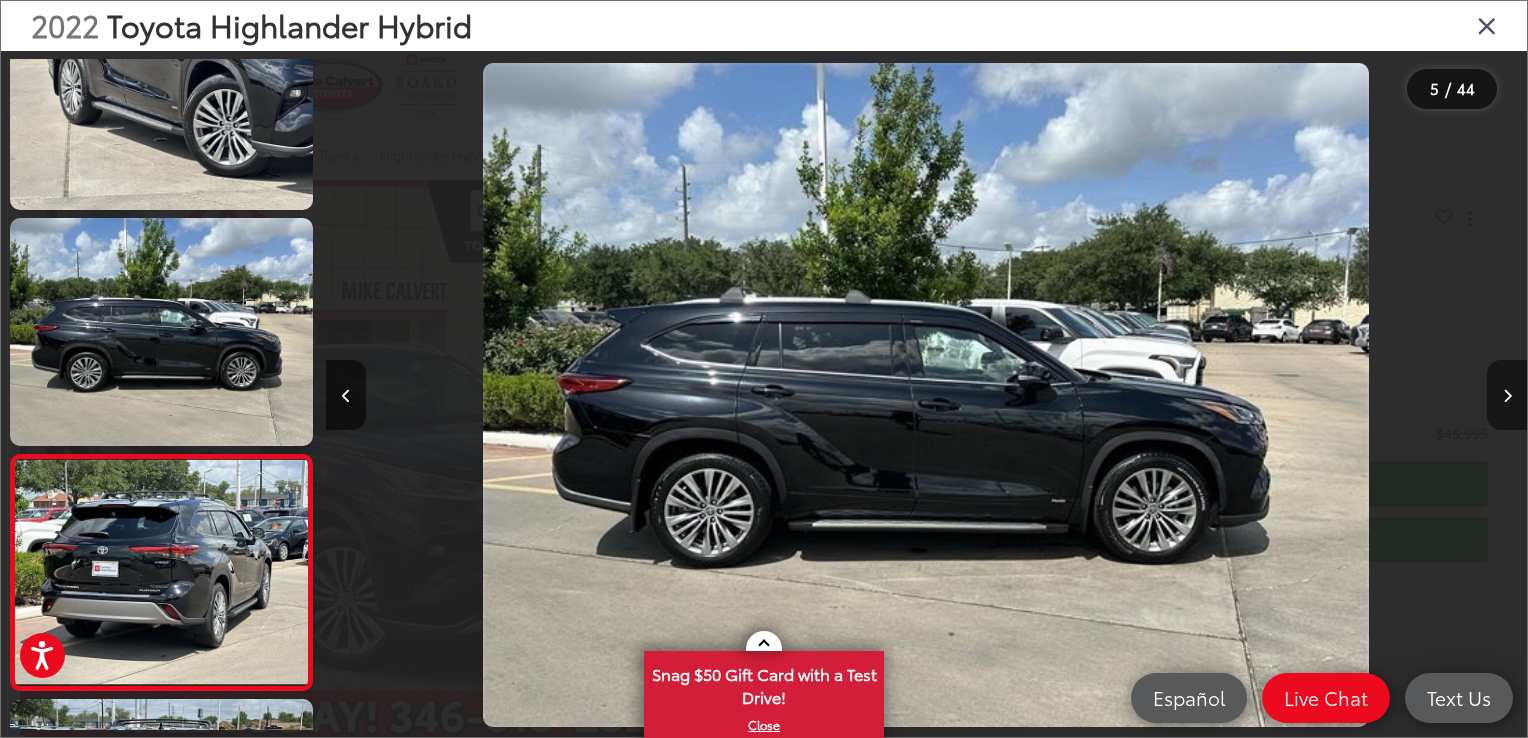scroll, scrollTop: 0, scrollLeft: 3884, axis: horizontal 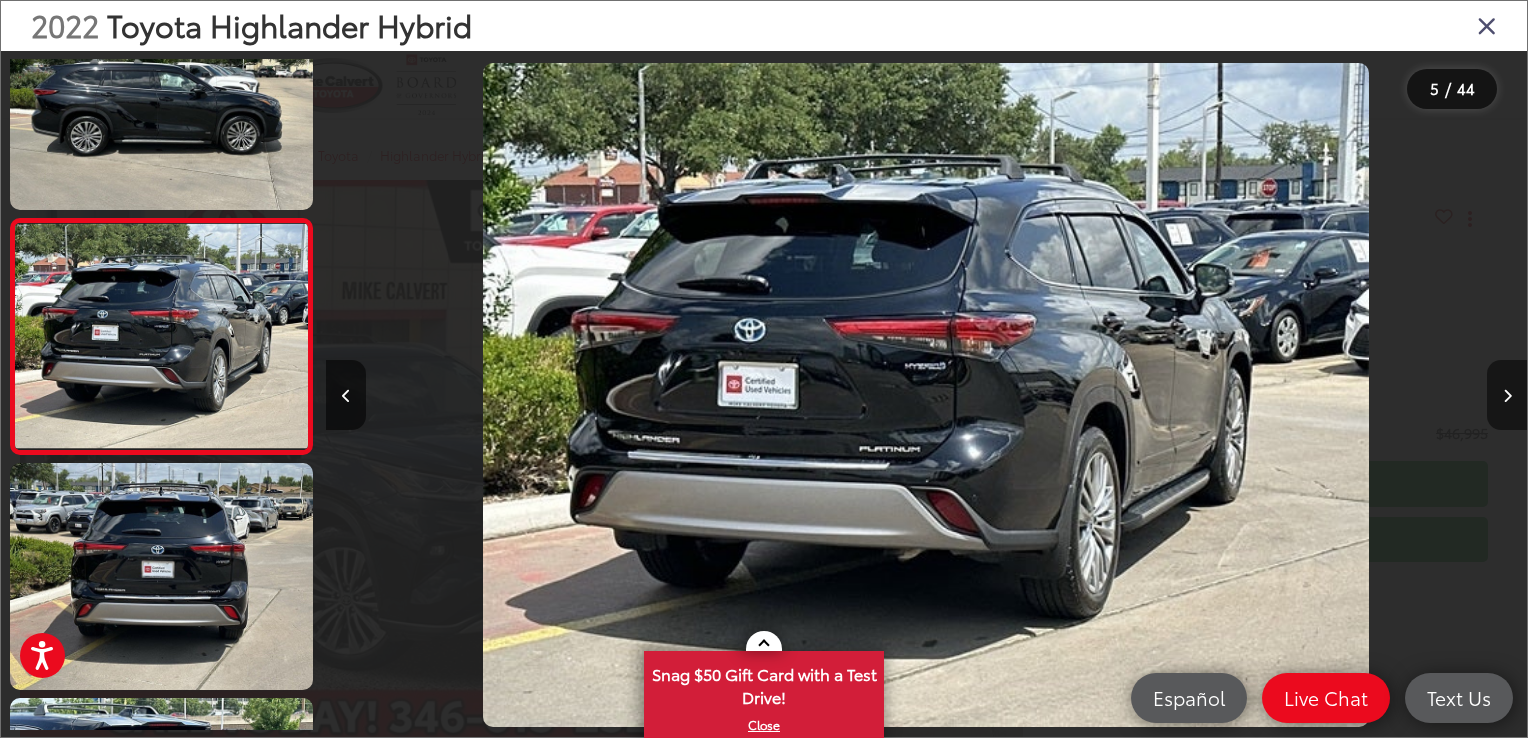 click at bounding box center [1507, 395] 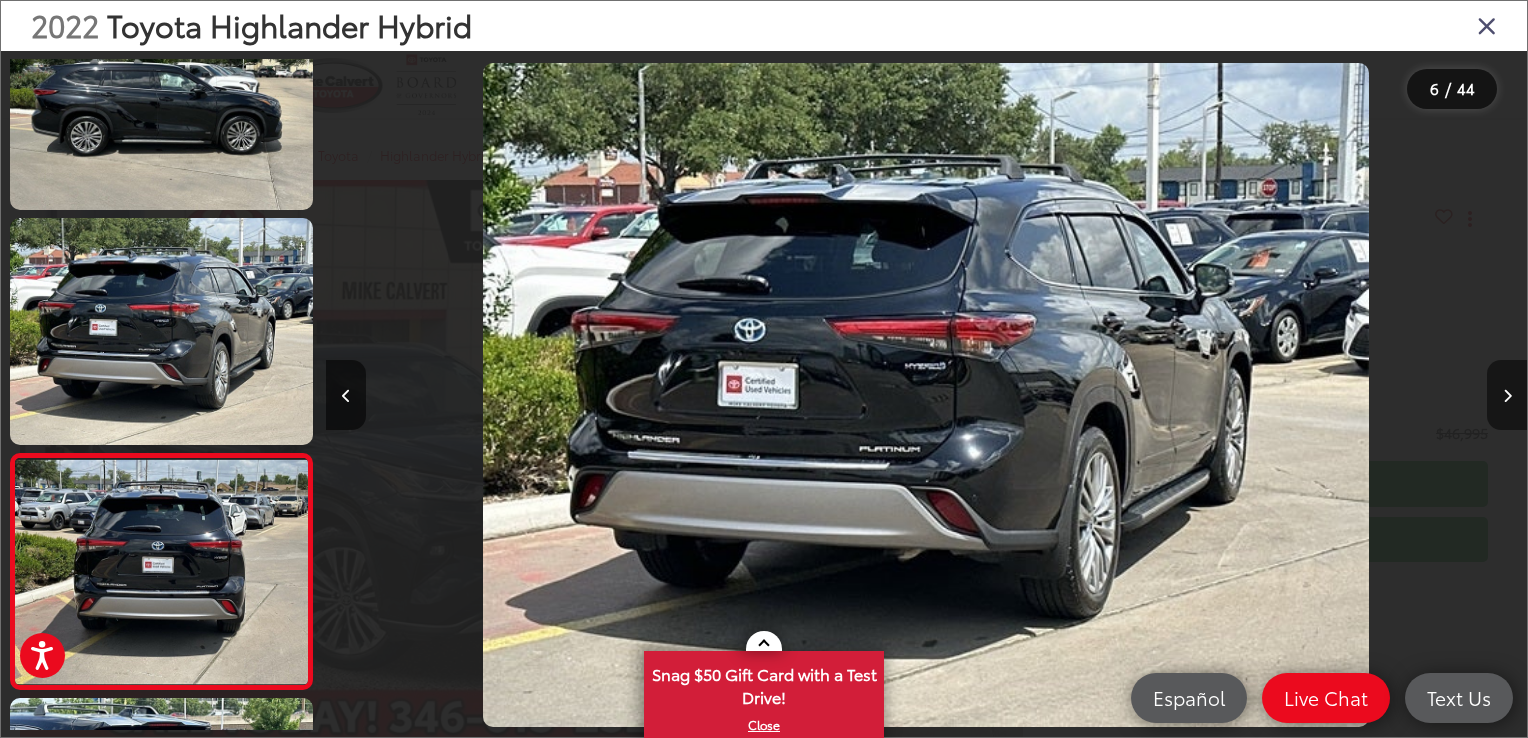 scroll, scrollTop: 0, scrollLeft: 5131, axis: horizontal 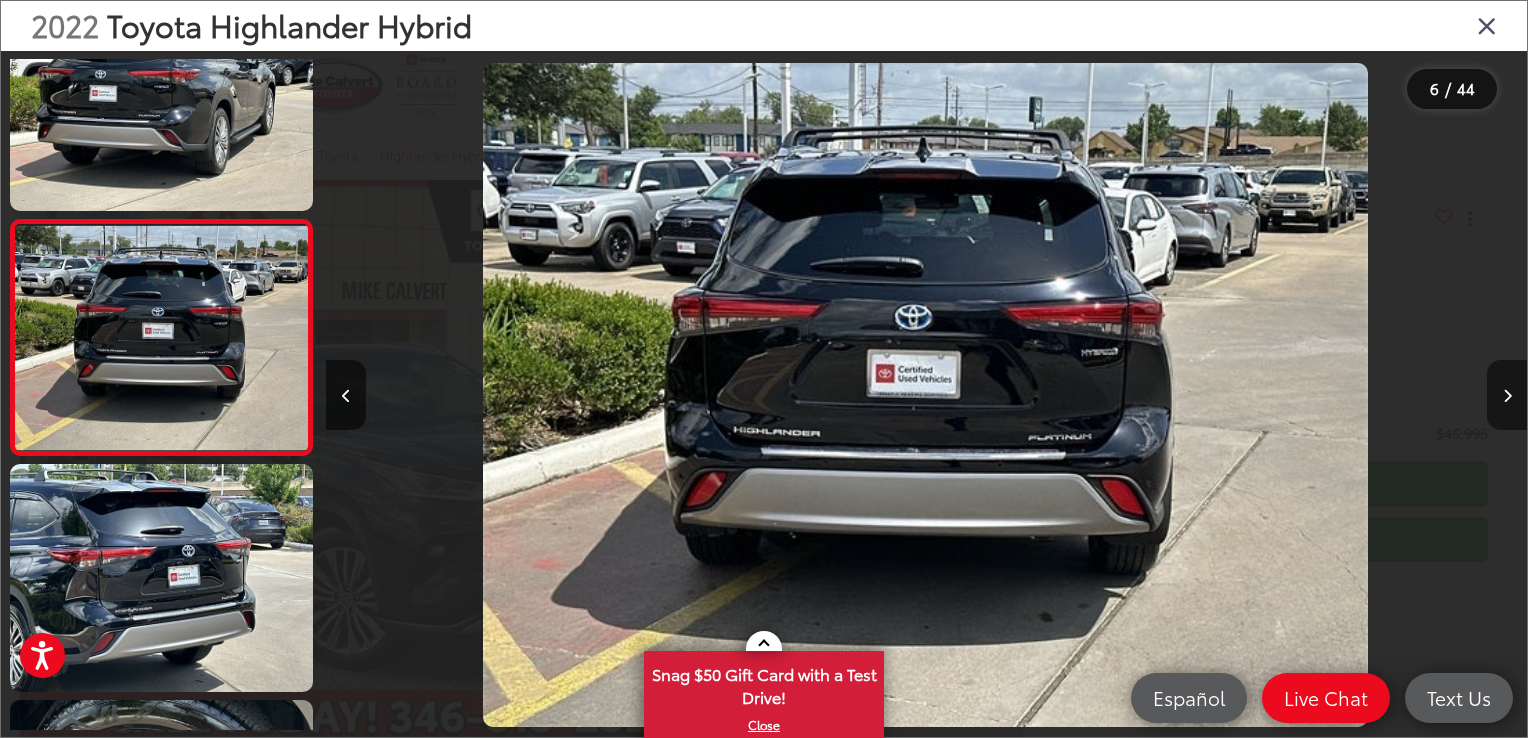 click at bounding box center [1507, 395] 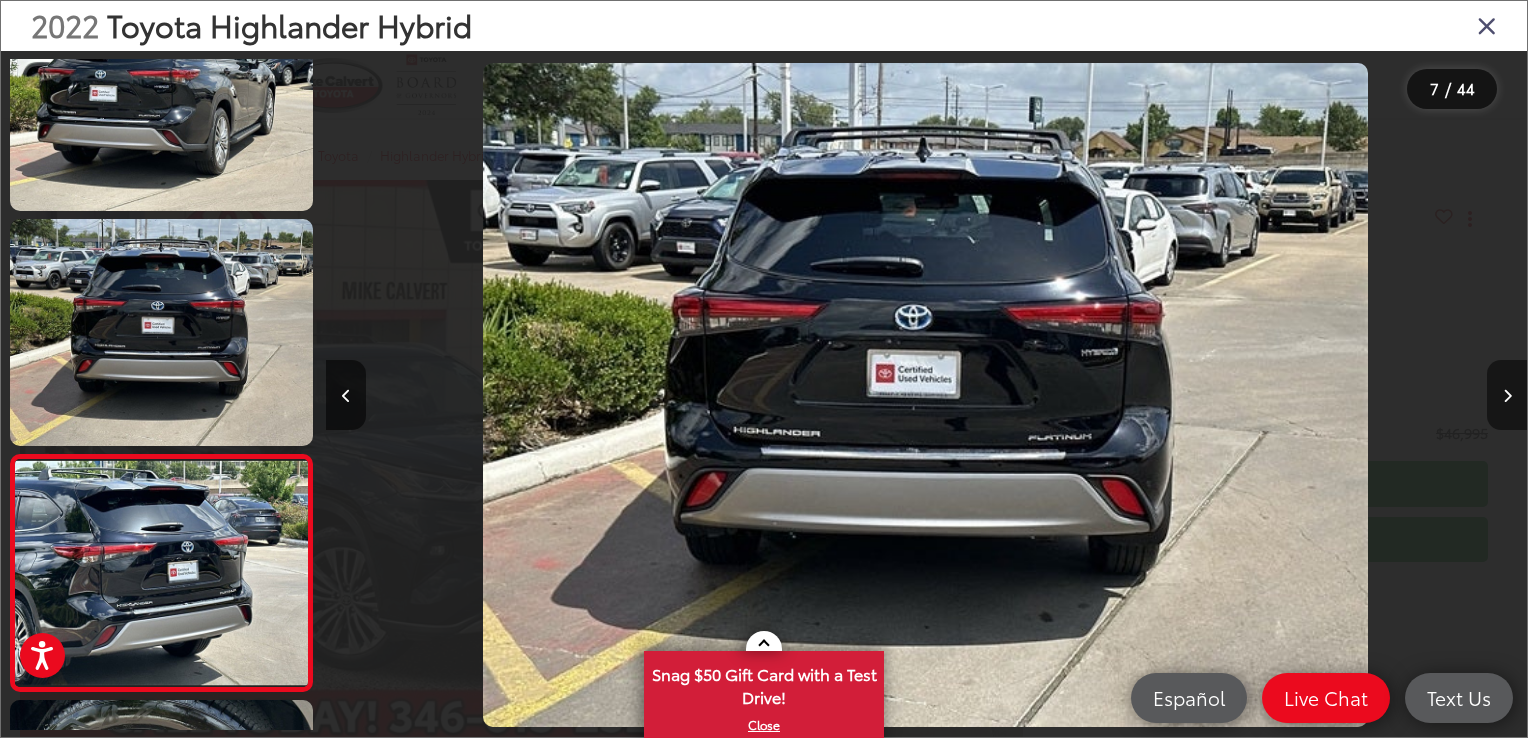 scroll, scrollTop: 0, scrollLeft: 6084, axis: horizontal 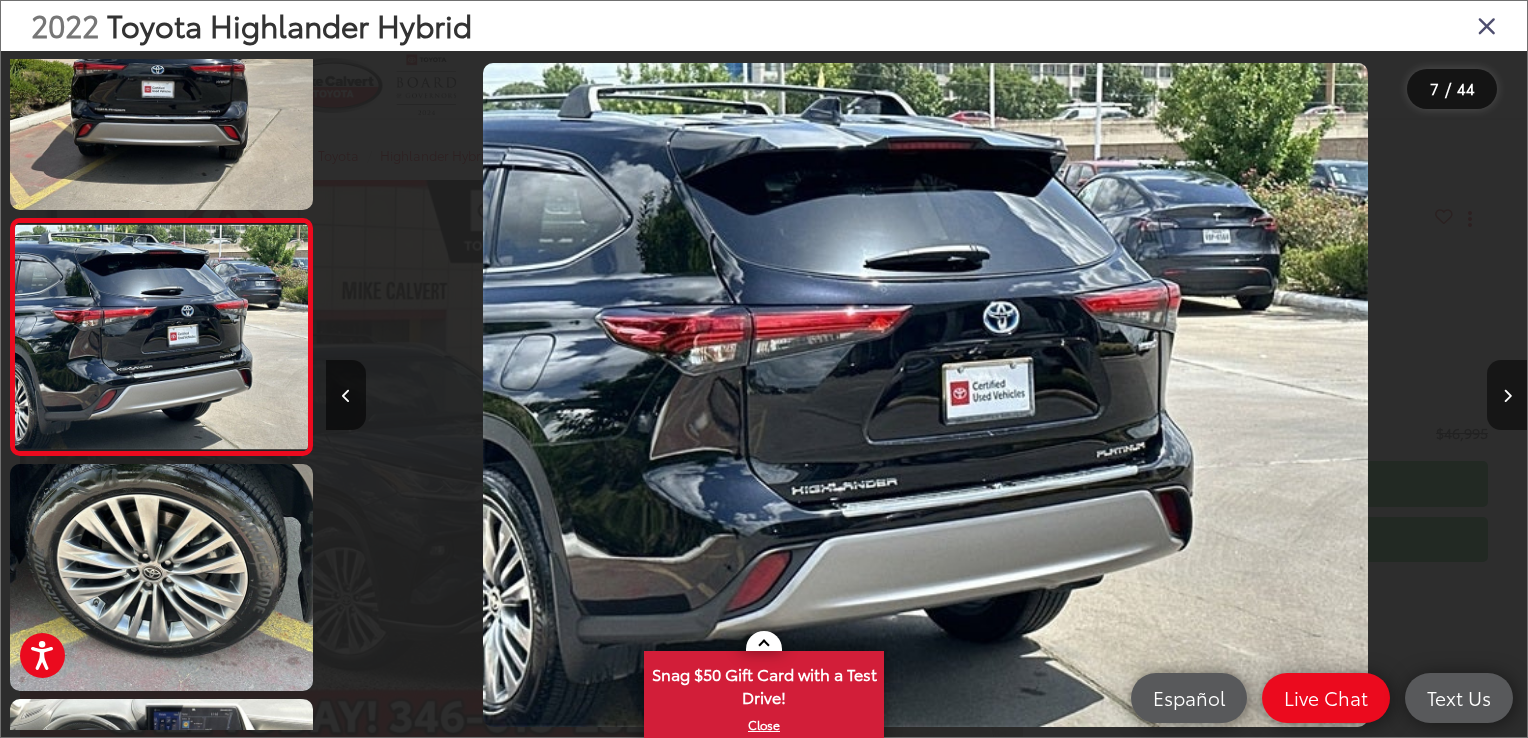 click at bounding box center [1507, 395] 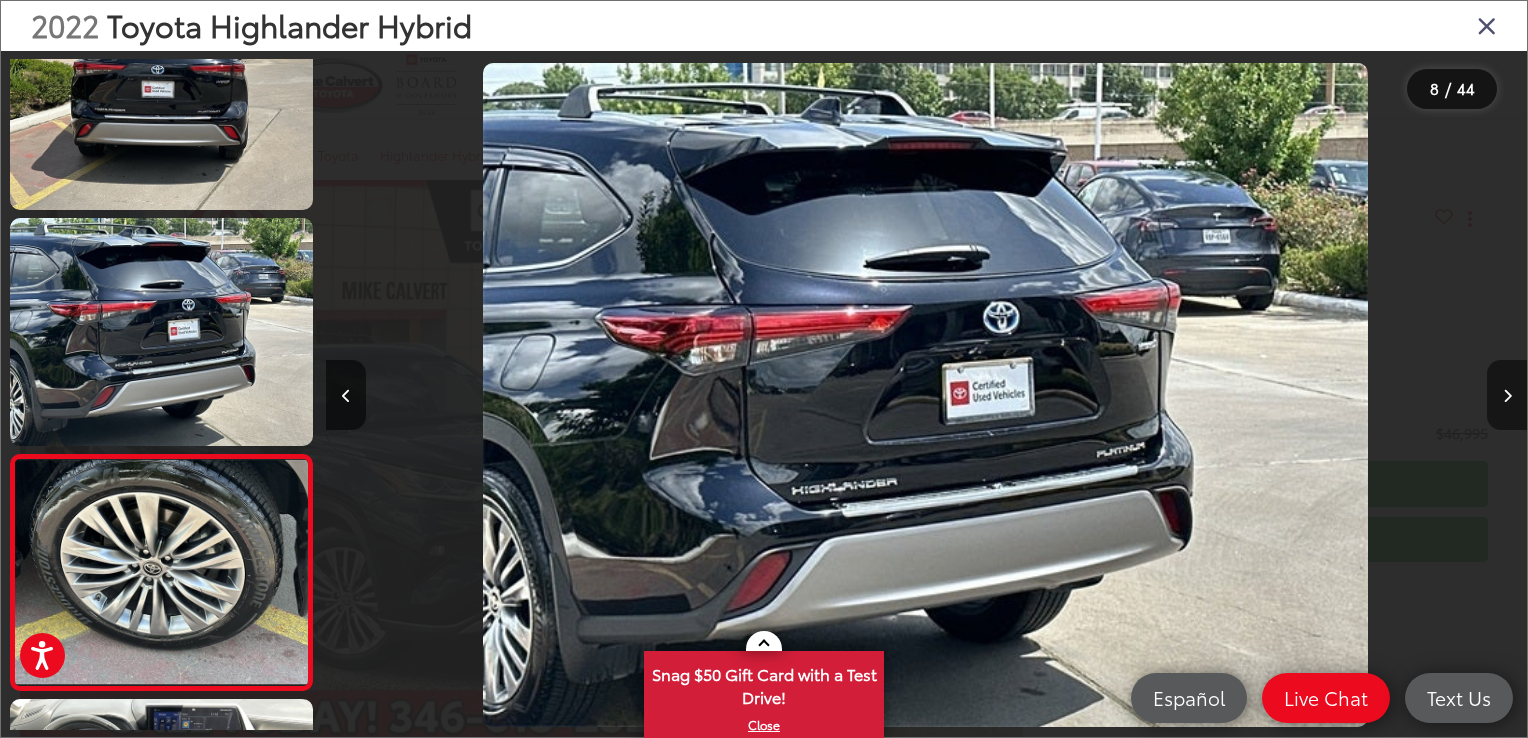 scroll, scrollTop: 0, scrollLeft: 7285, axis: horizontal 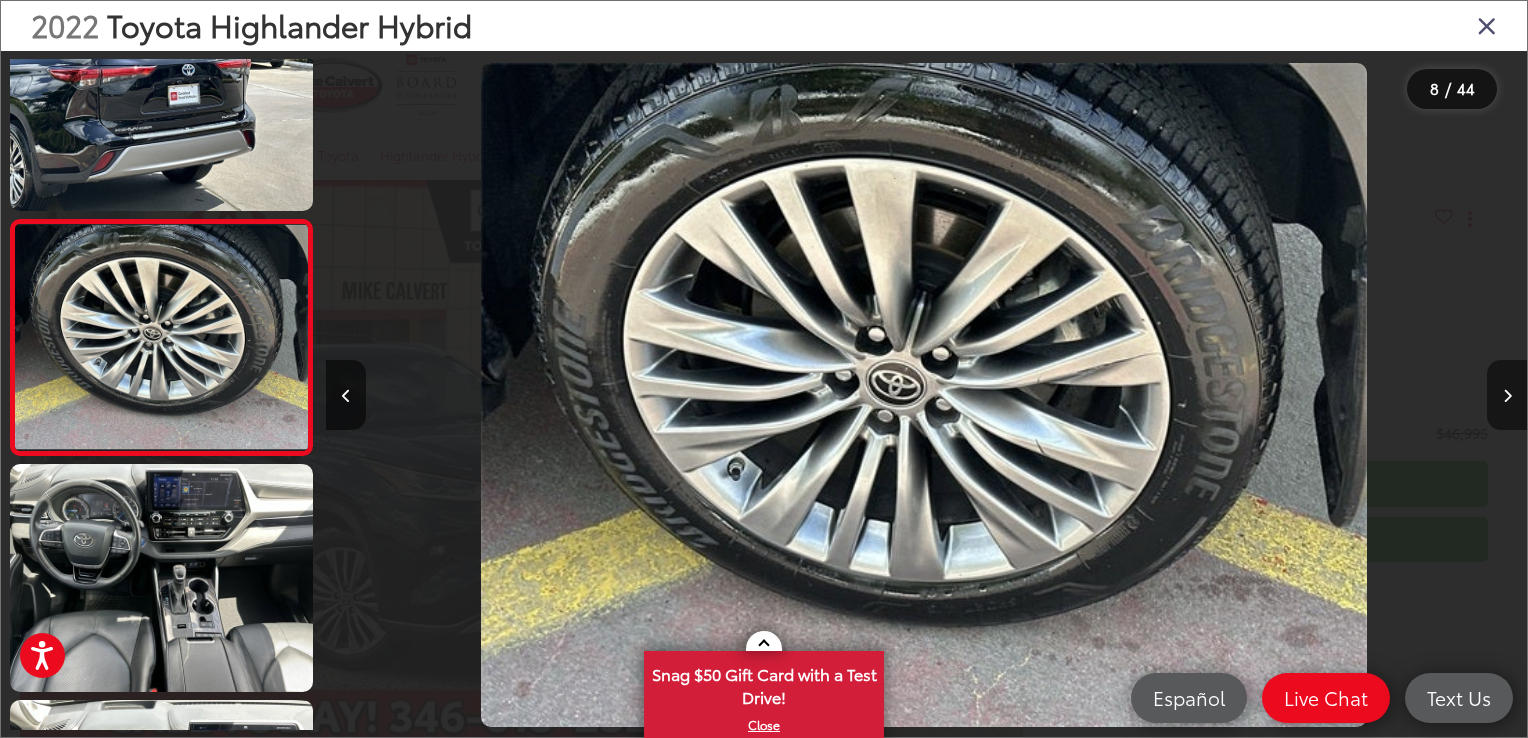 click at bounding box center [1507, 395] 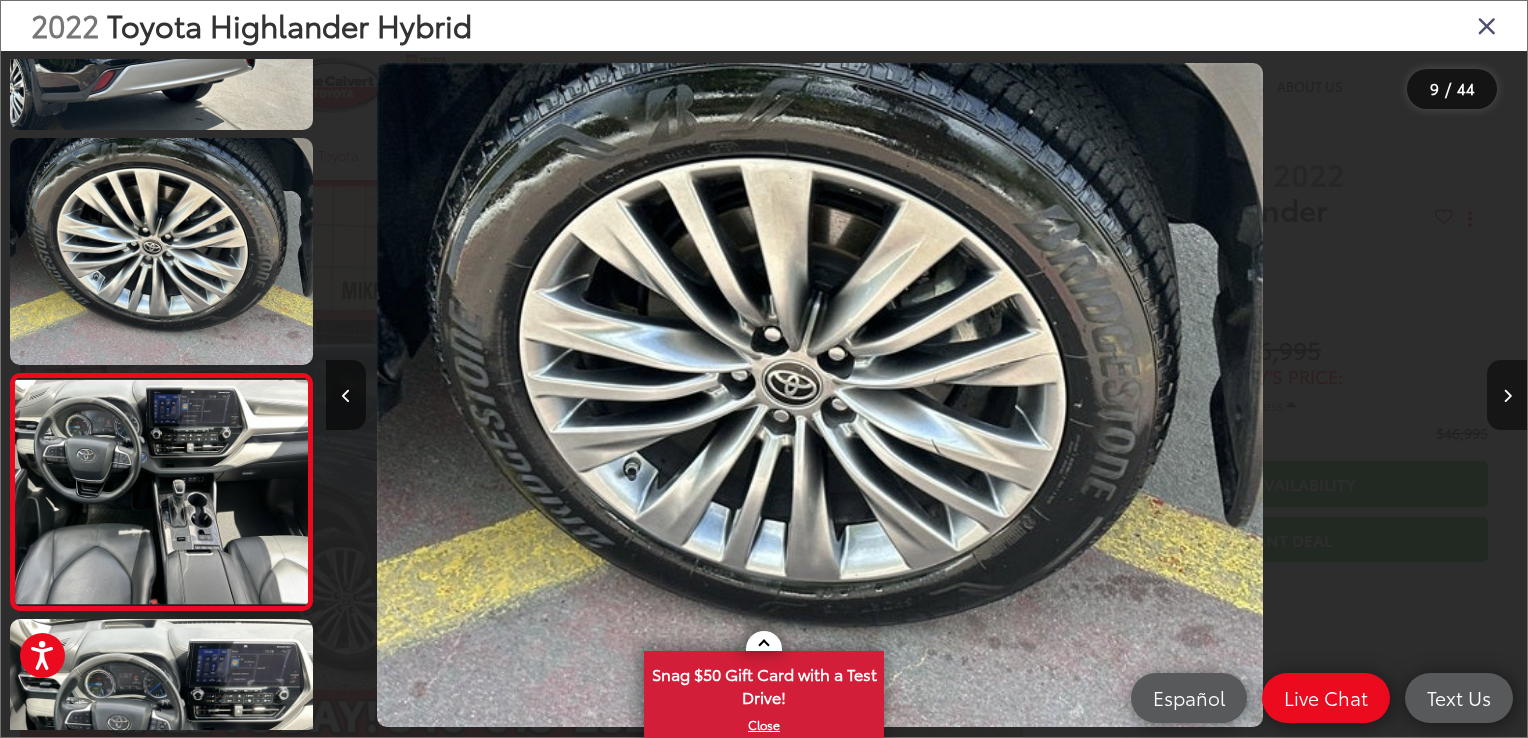 scroll, scrollTop: 1723, scrollLeft: 0, axis: vertical 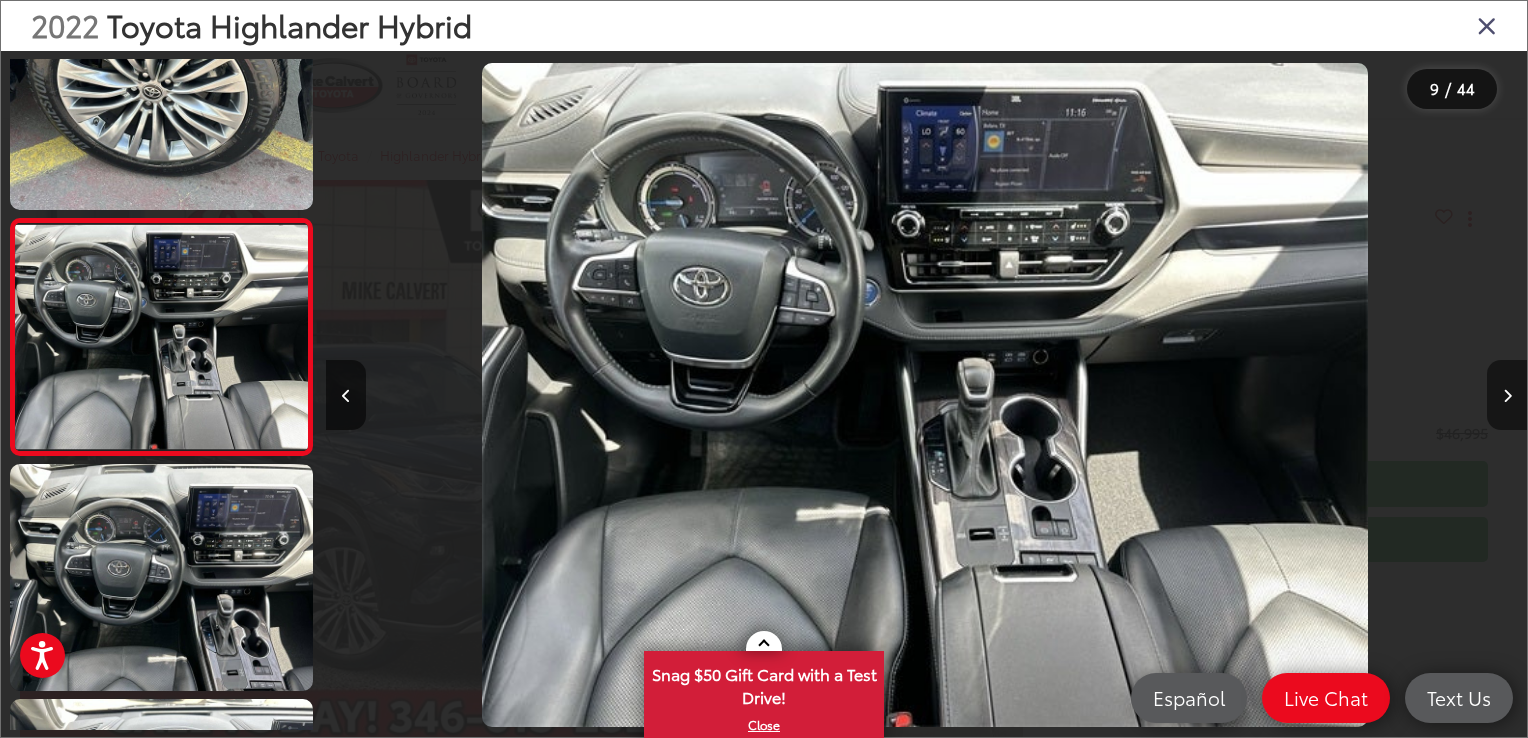 click at bounding box center [1507, 395] 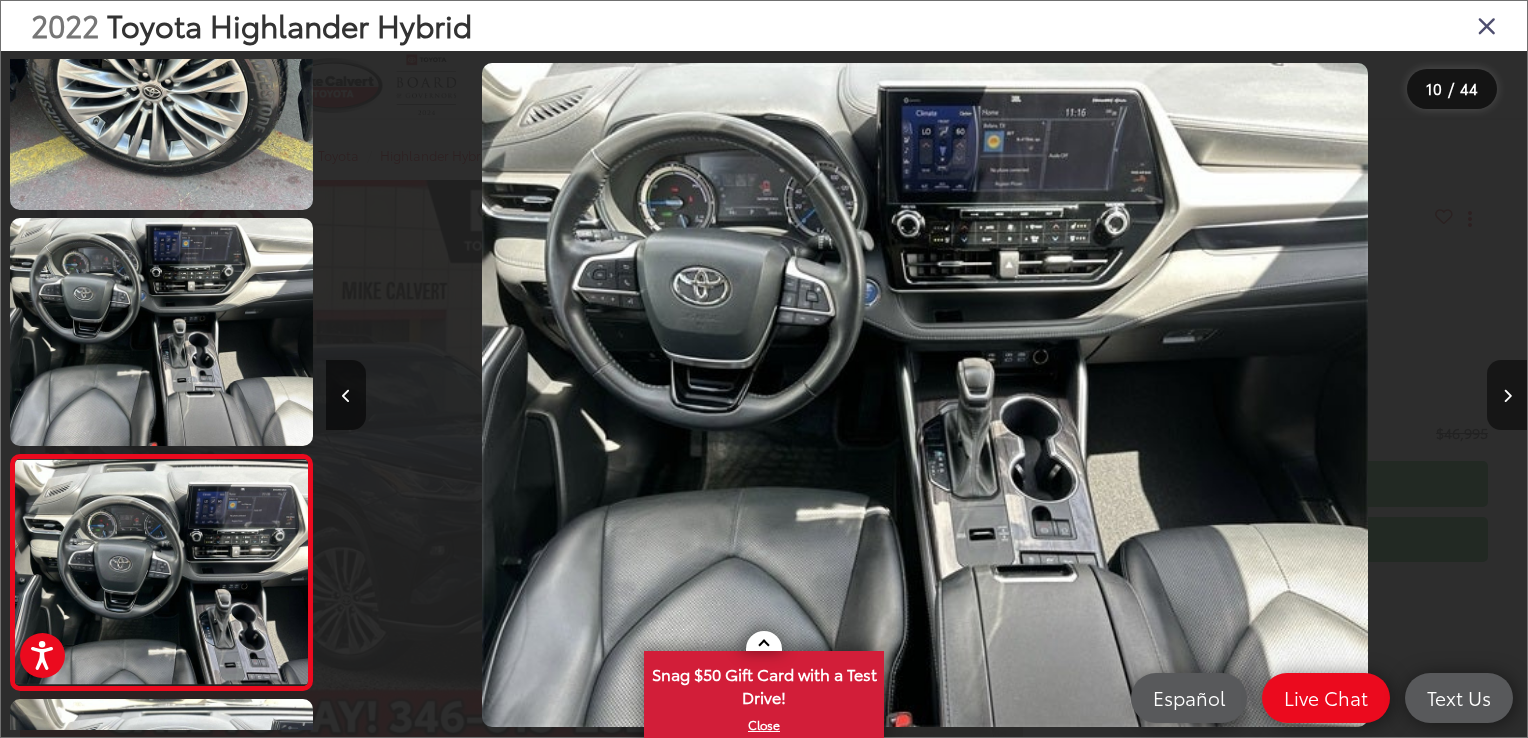 scroll, scrollTop: 0, scrollLeft: 9713, axis: horizontal 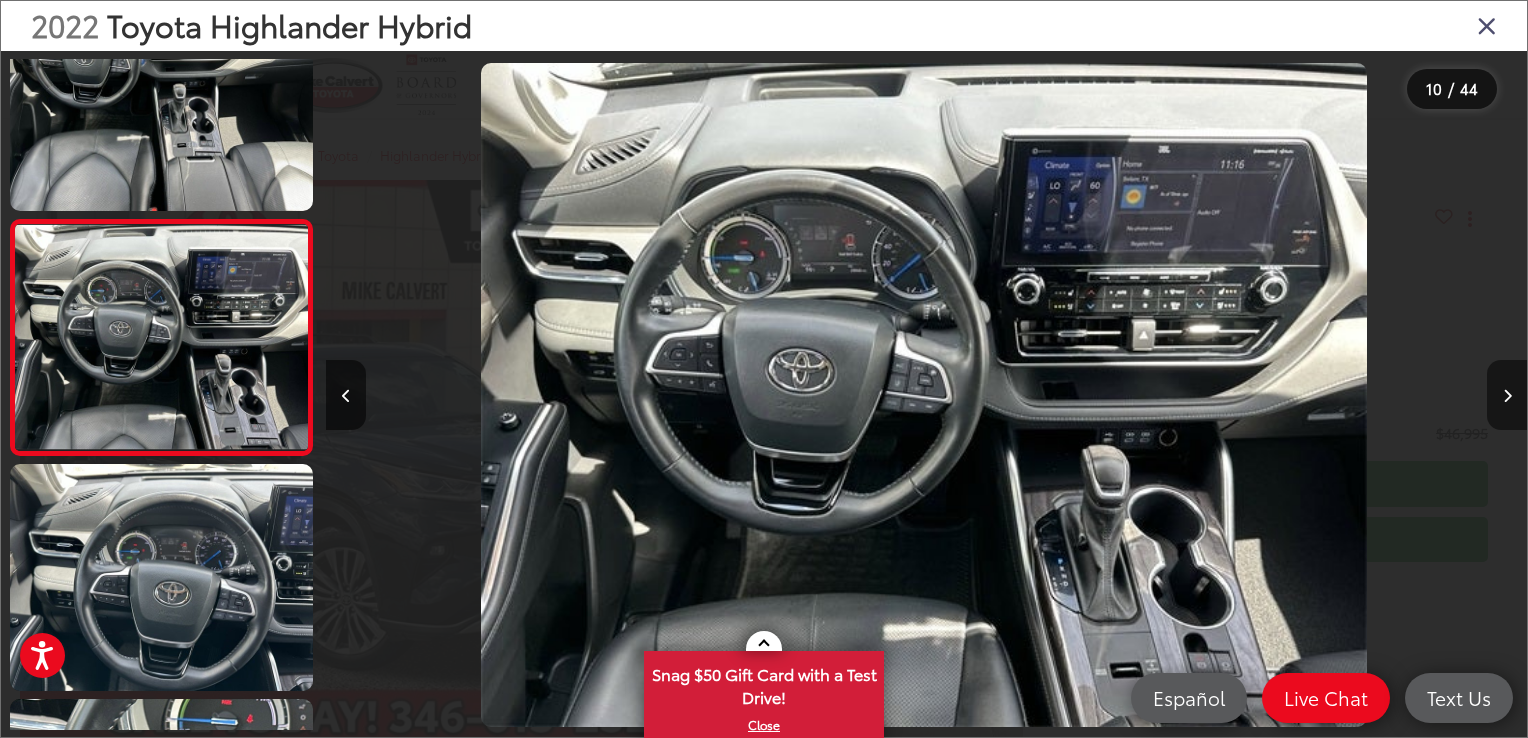 click at bounding box center (1507, 395) 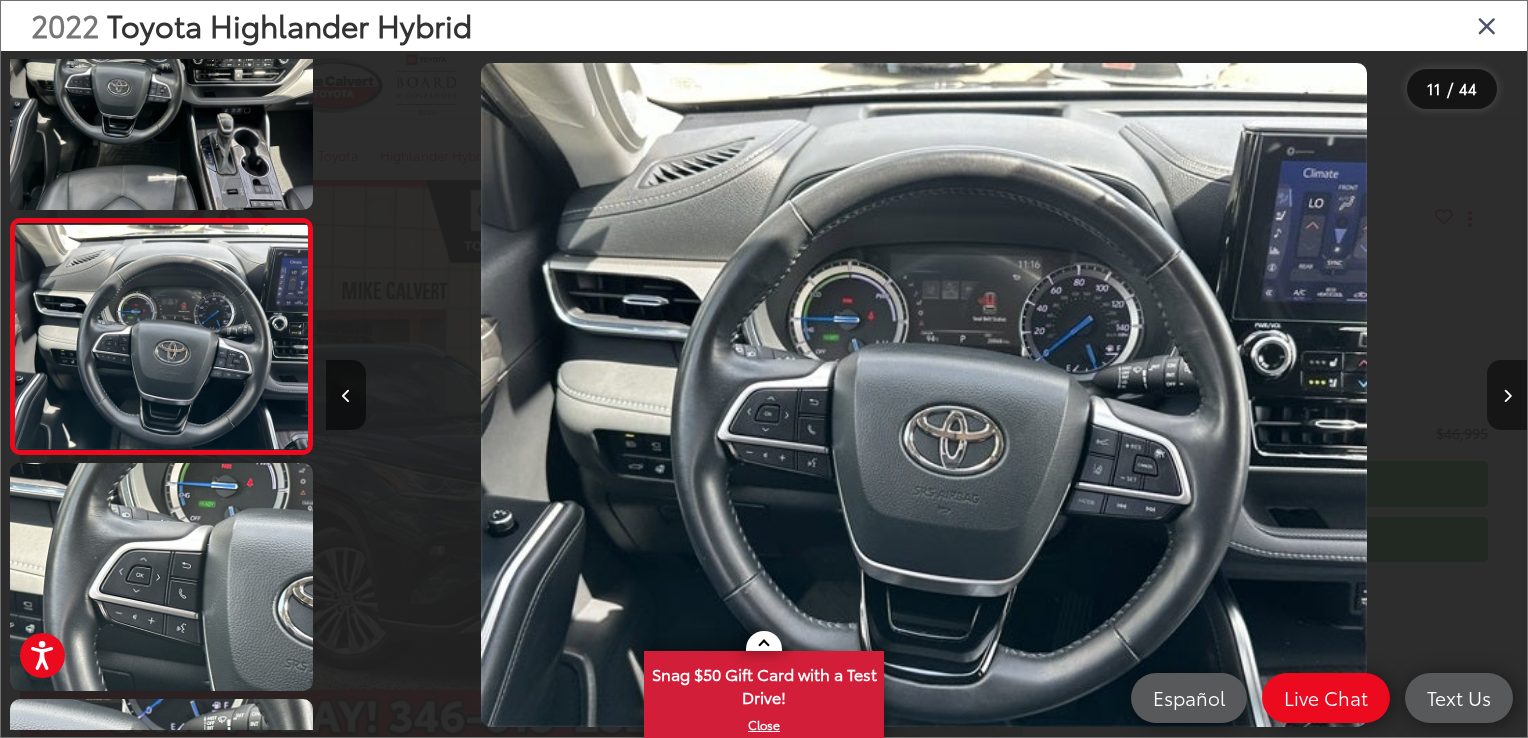 click at bounding box center [1507, 395] 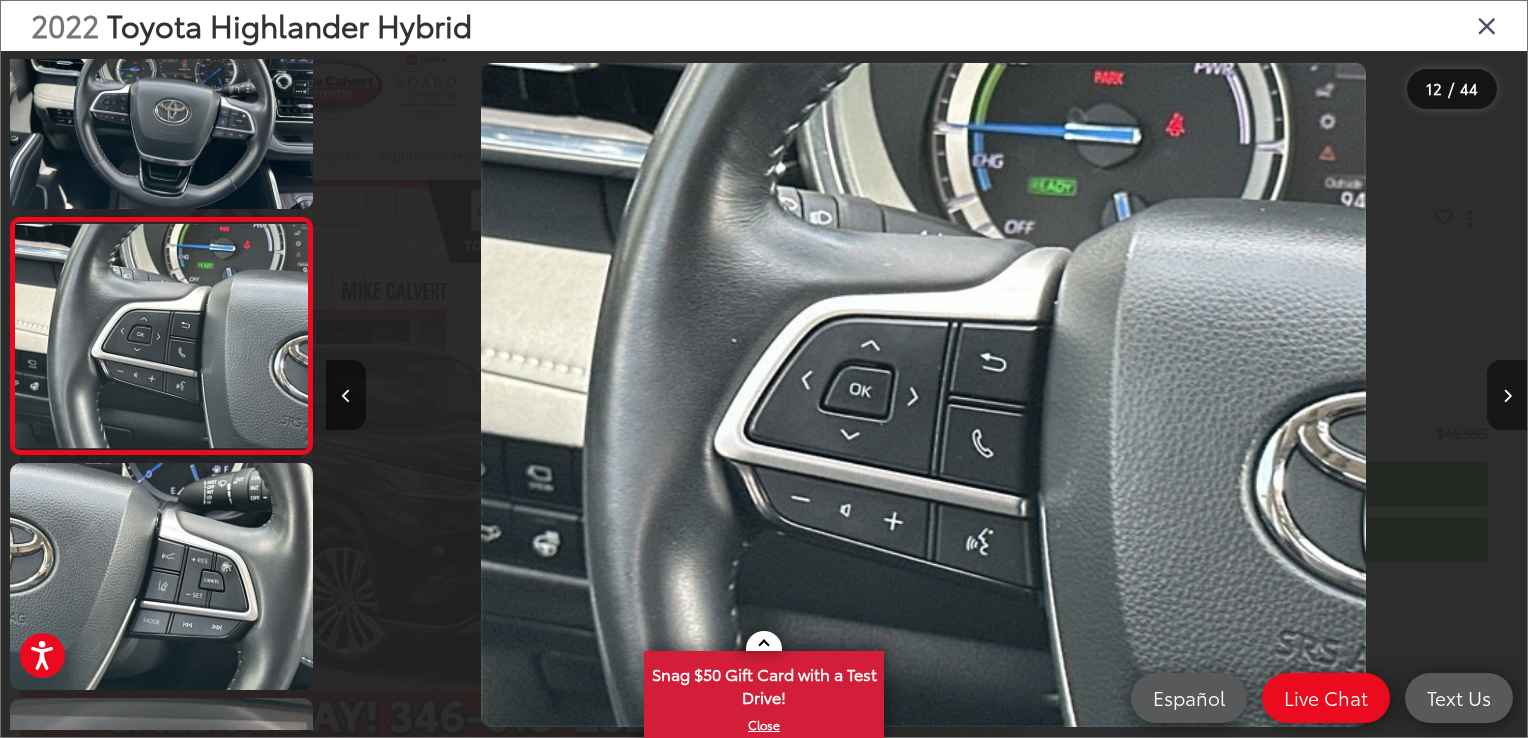 click at bounding box center [1507, 395] 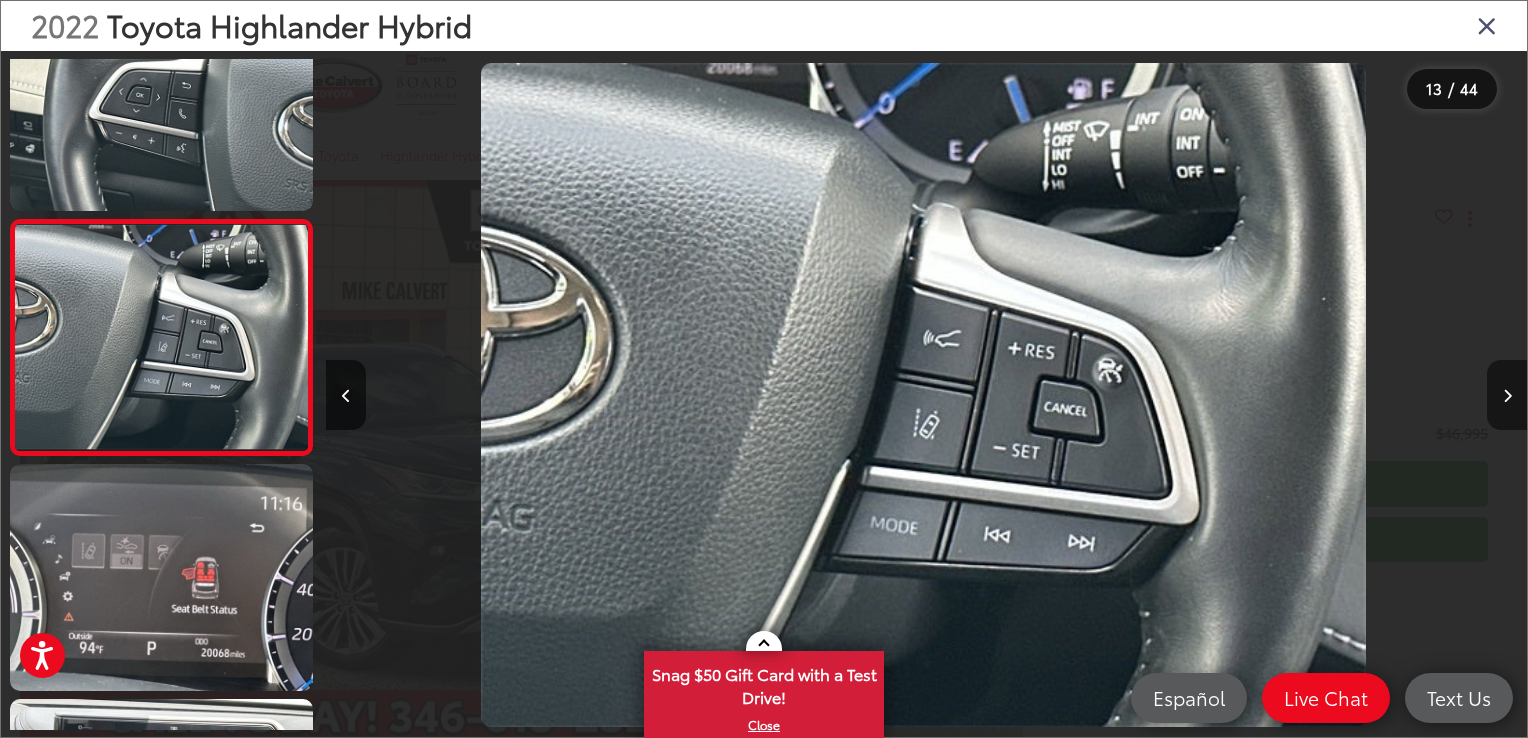 click at bounding box center (1507, 395) 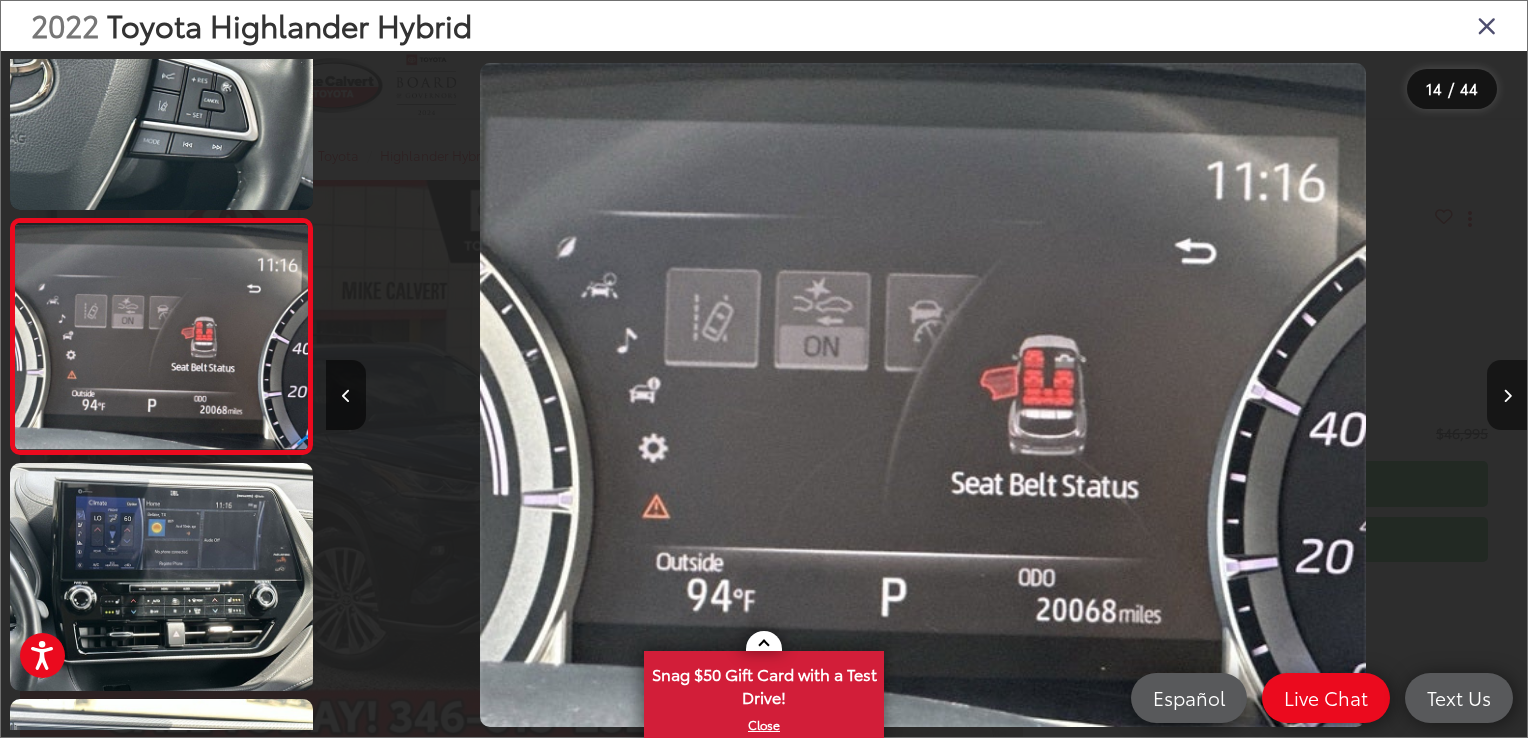 click at bounding box center (1507, 395) 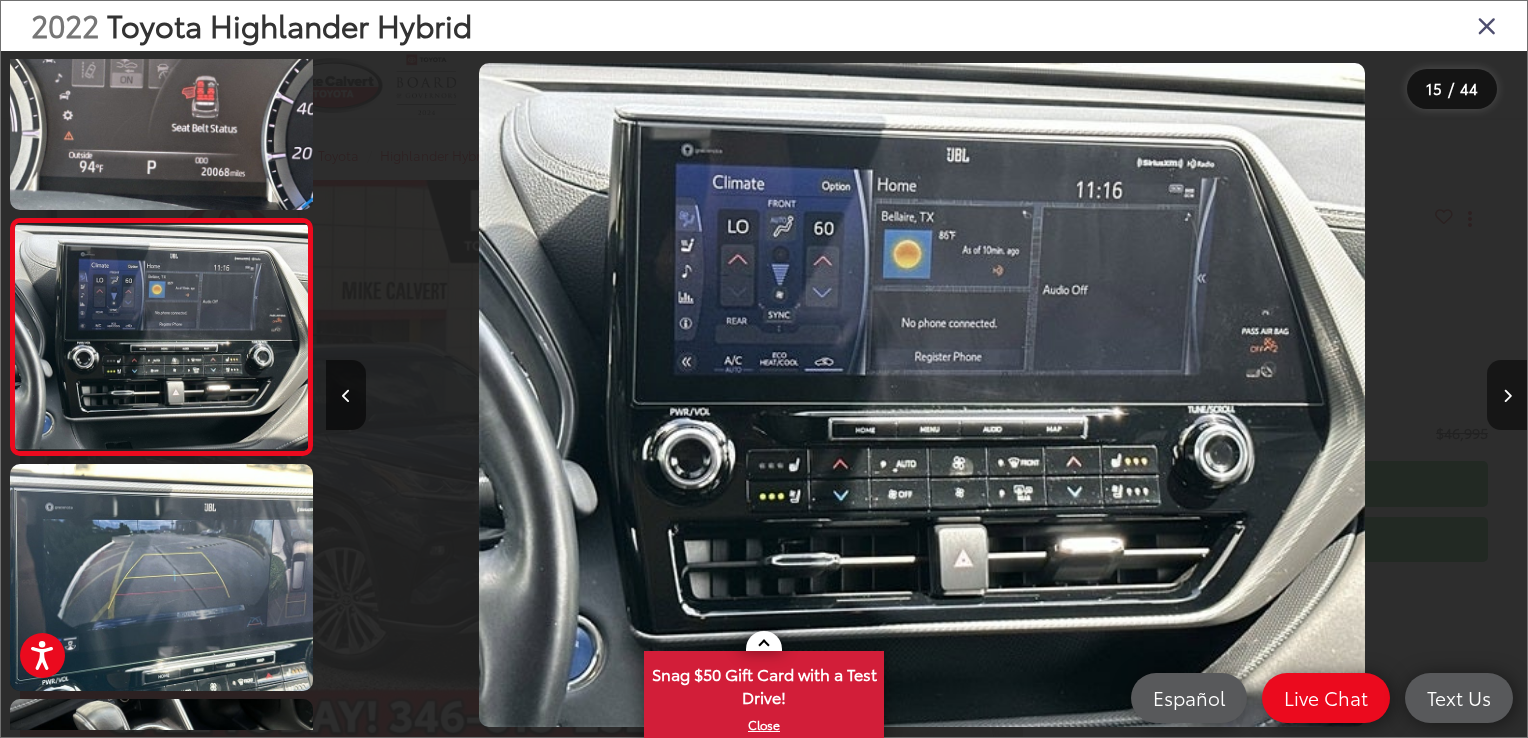 click at bounding box center [1507, 395] 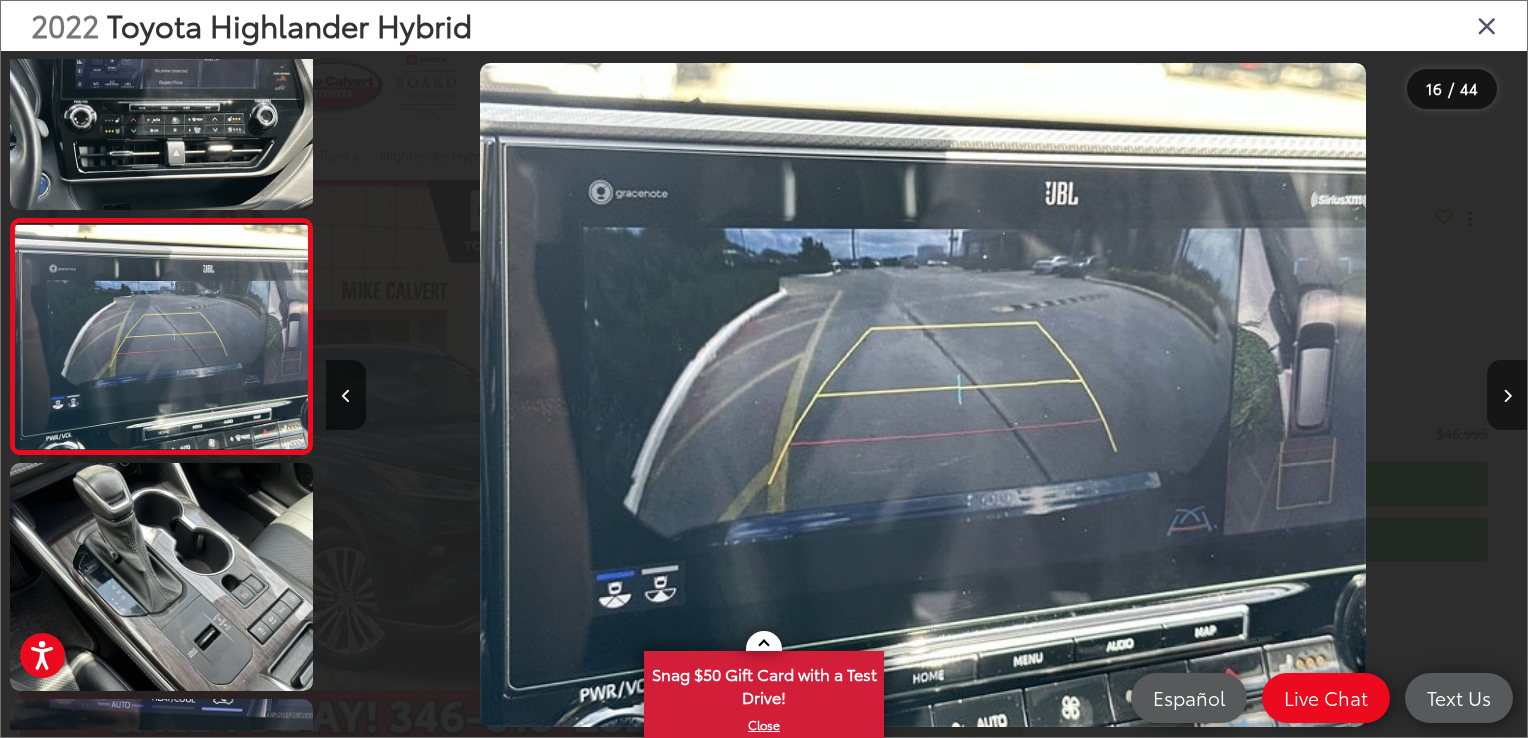 click at bounding box center [1507, 395] 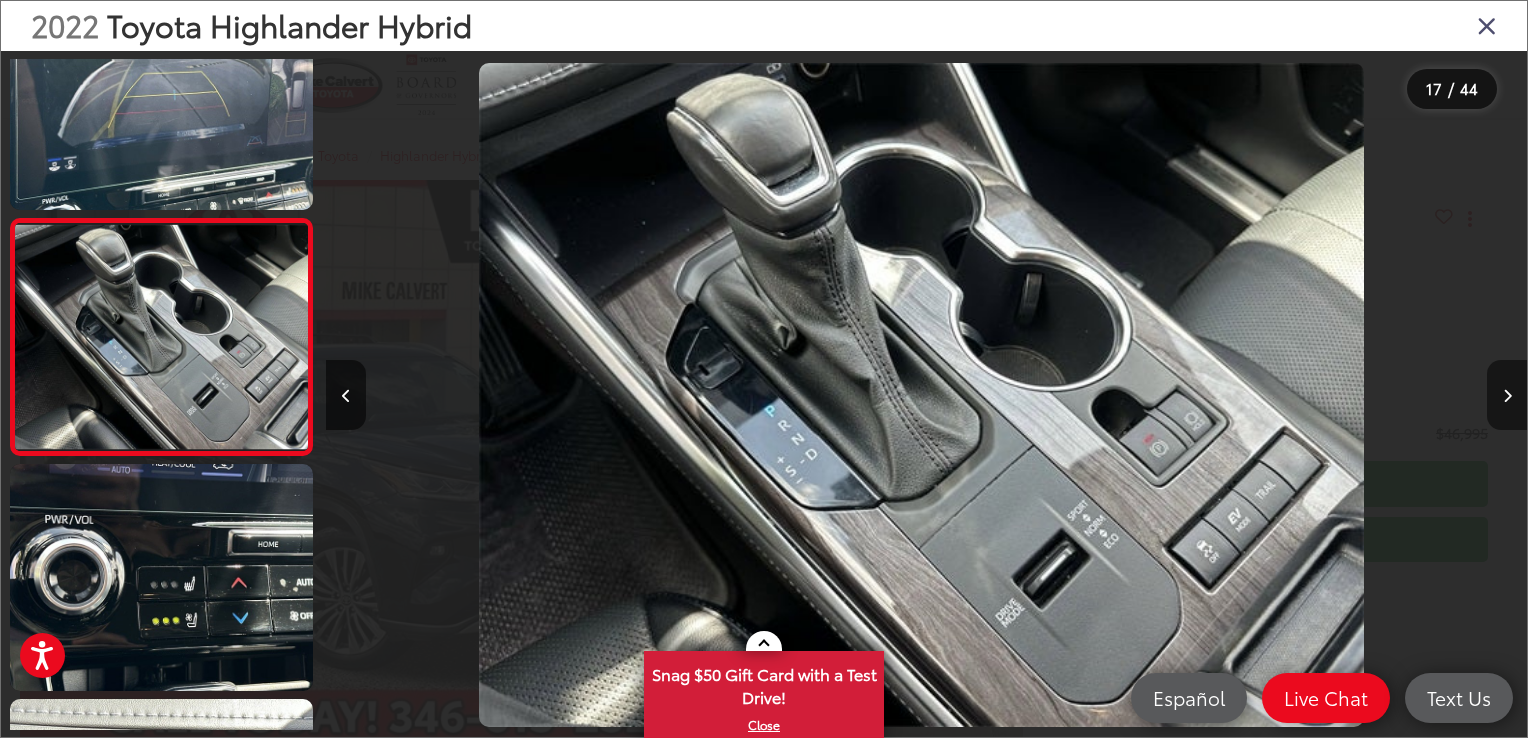 click at bounding box center (1507, 395) 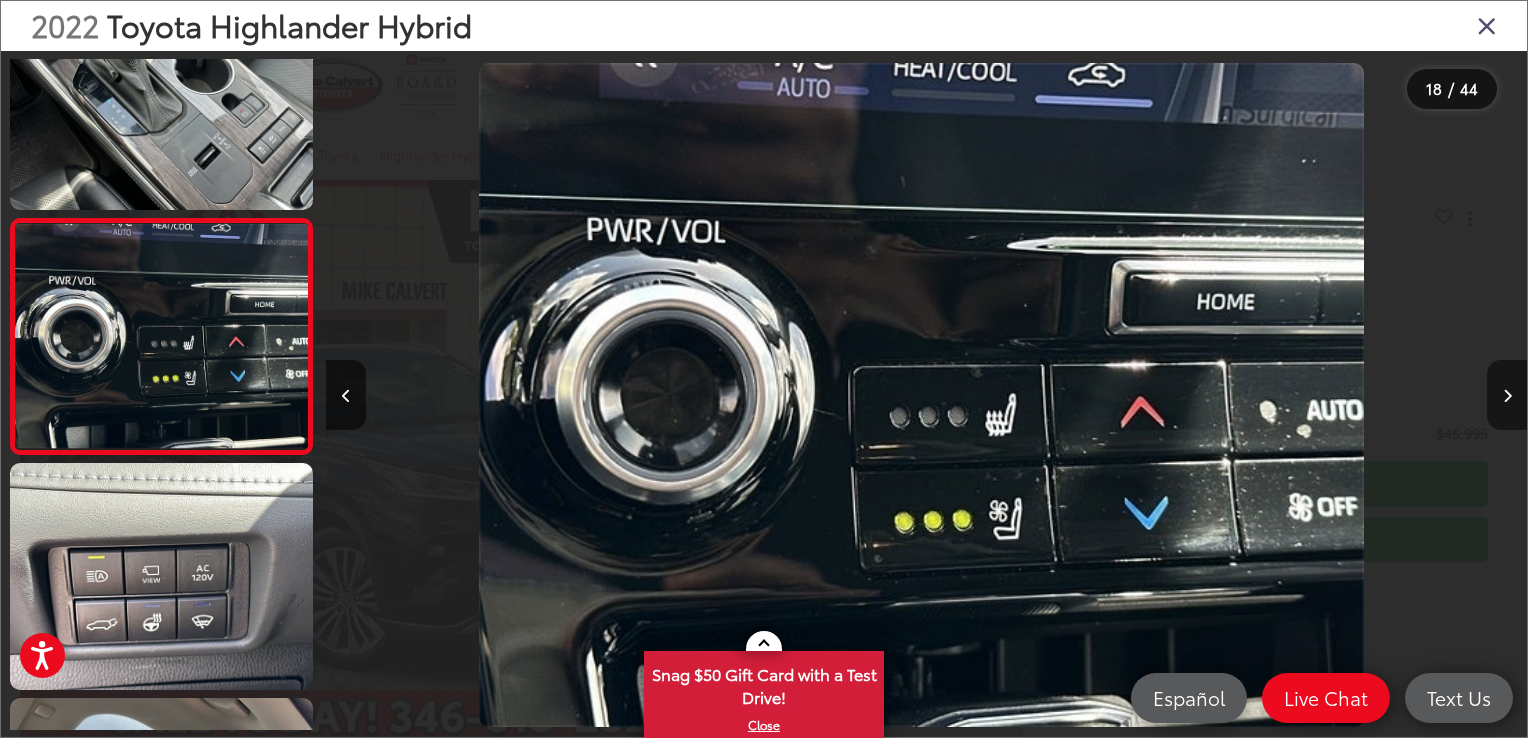 click at bounding box center [1507, 395] 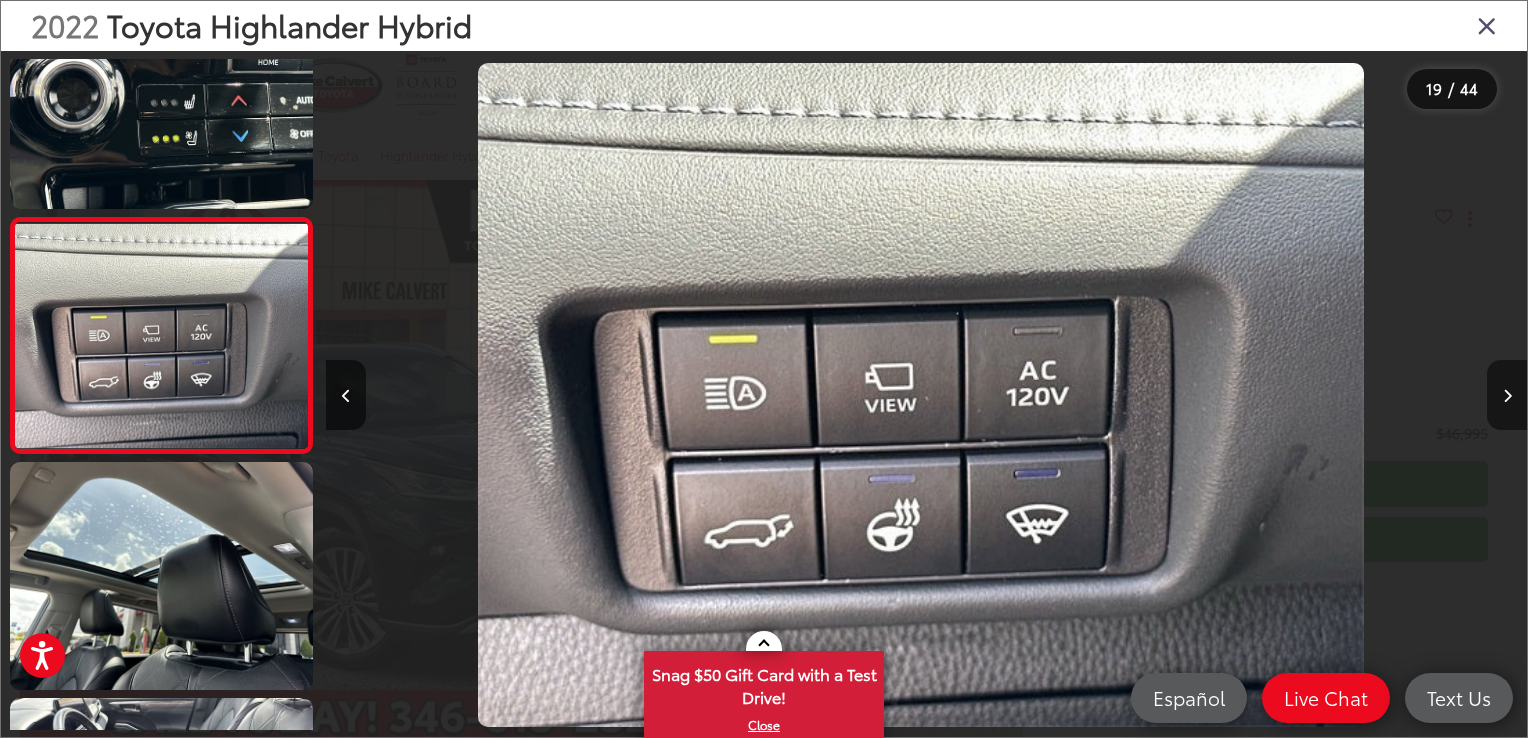 click at bounding box center [1507, 395] 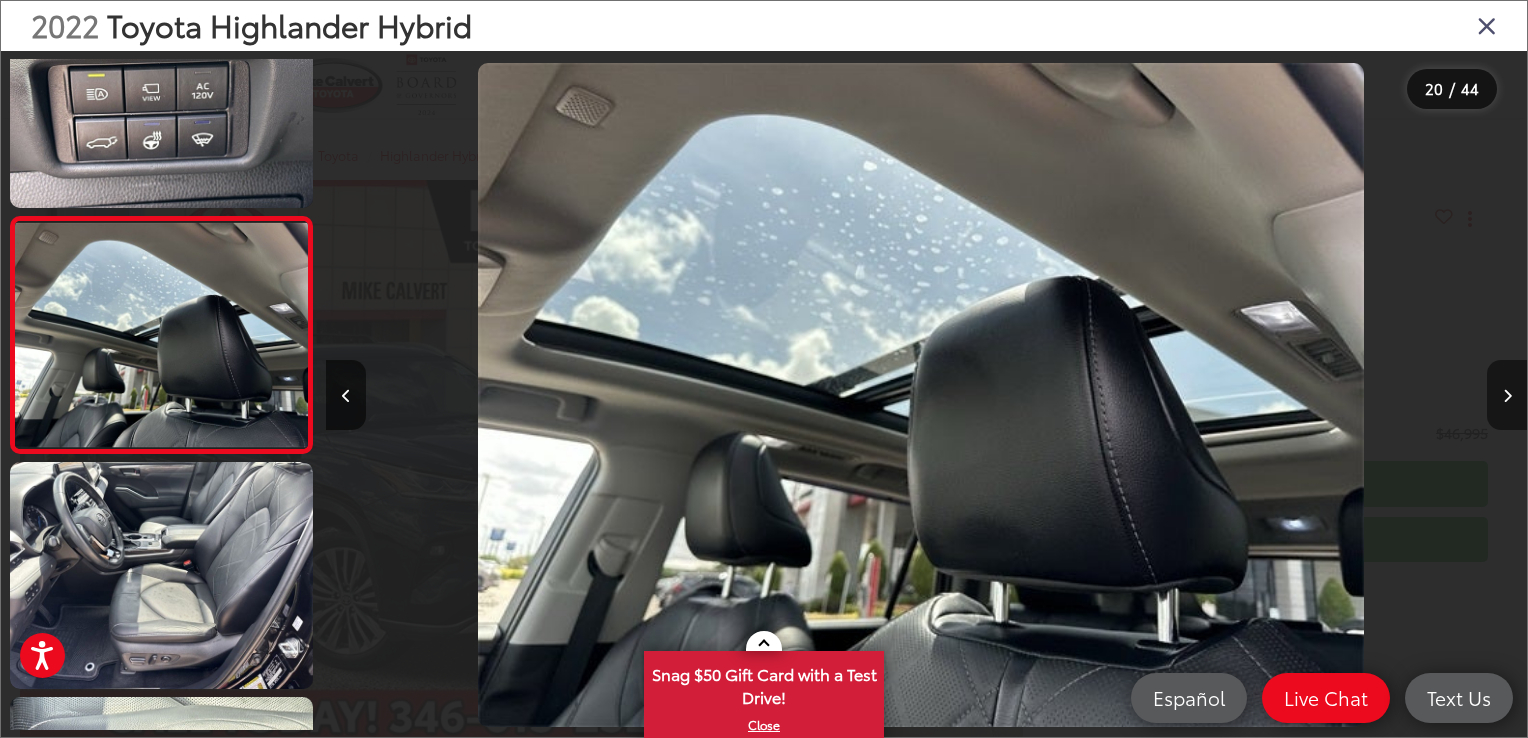 click at bounding box center [1507, 395] 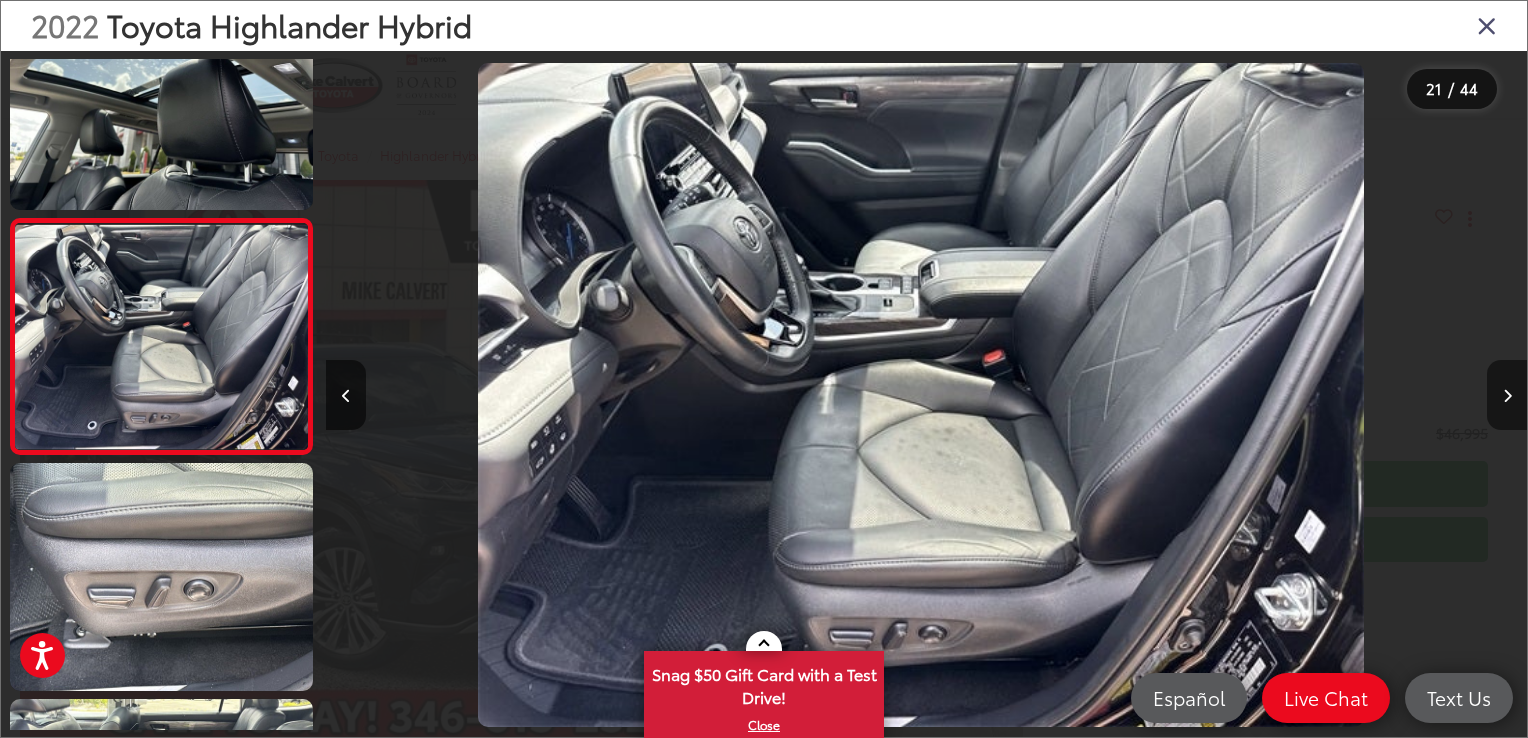 click at bounding box center [1507, 395] 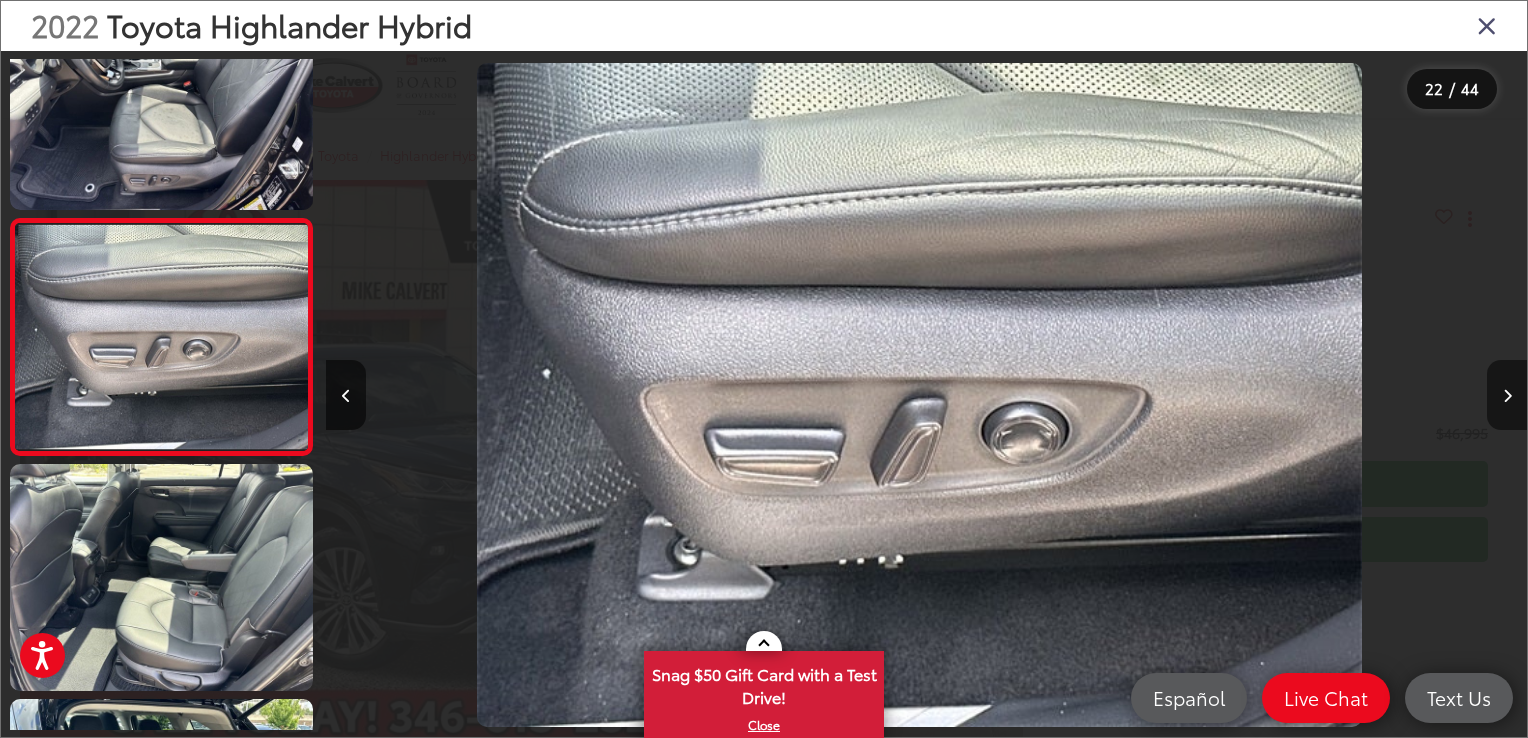 click at bounding box center [1507, 395] 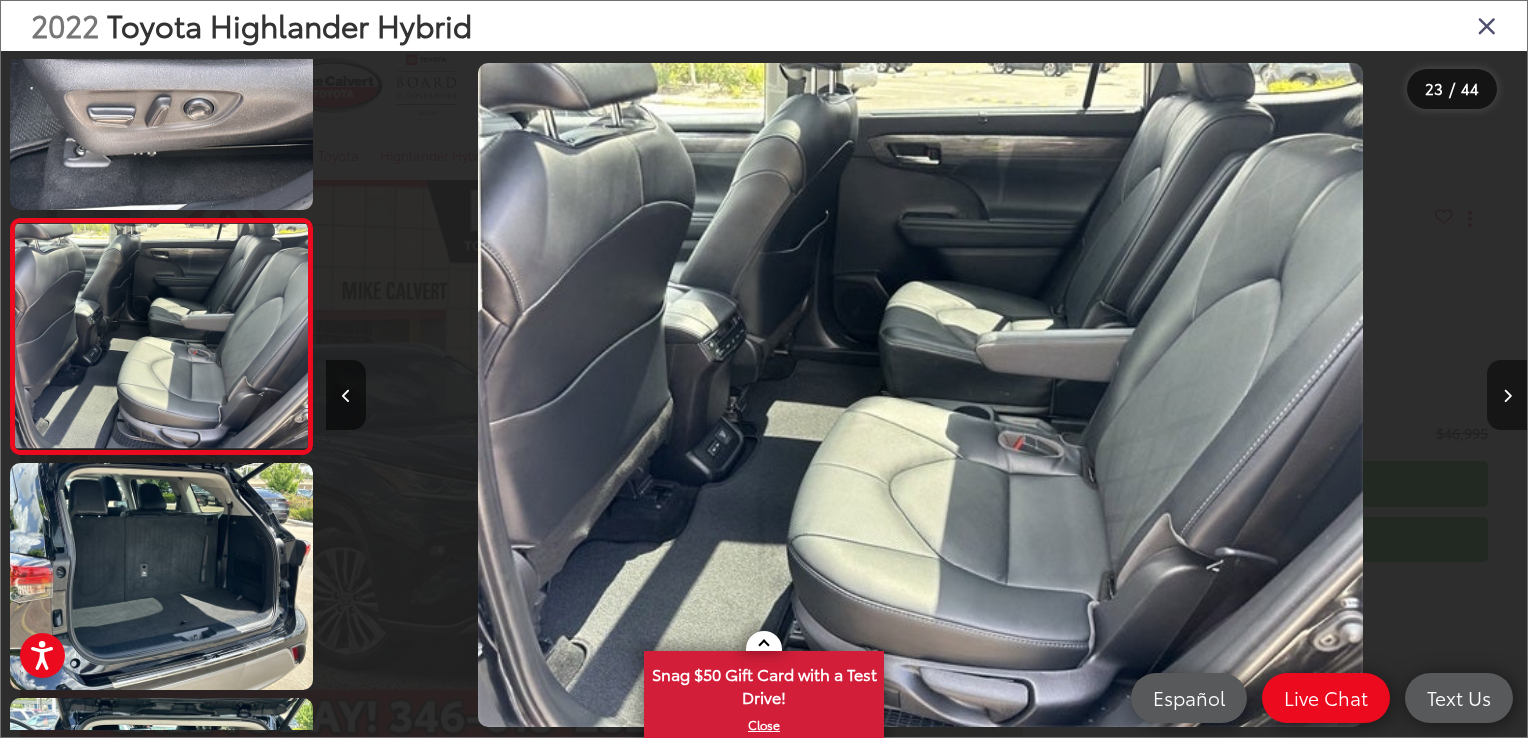 click at bounding box center [1507, 395] 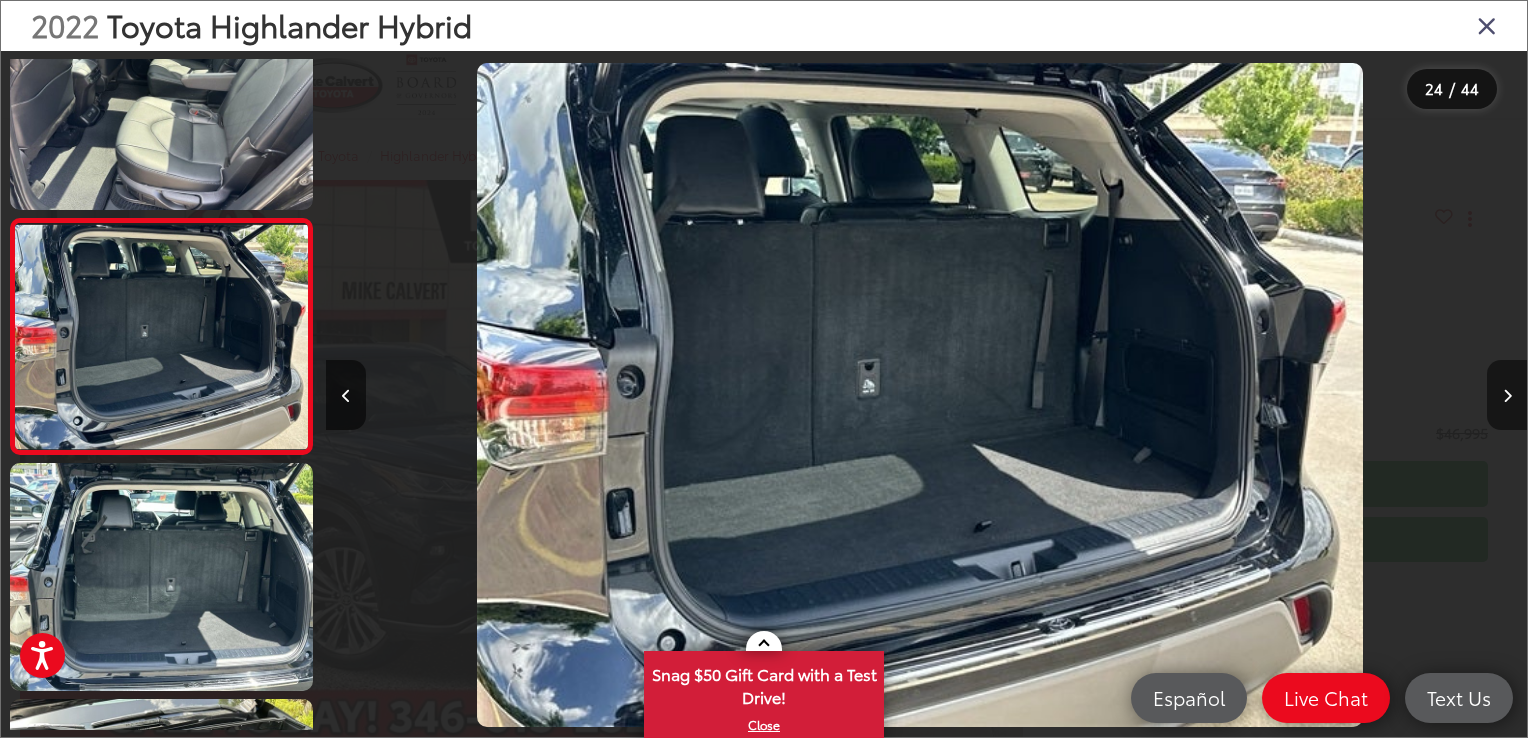 click at bounding box center (1507, 395) 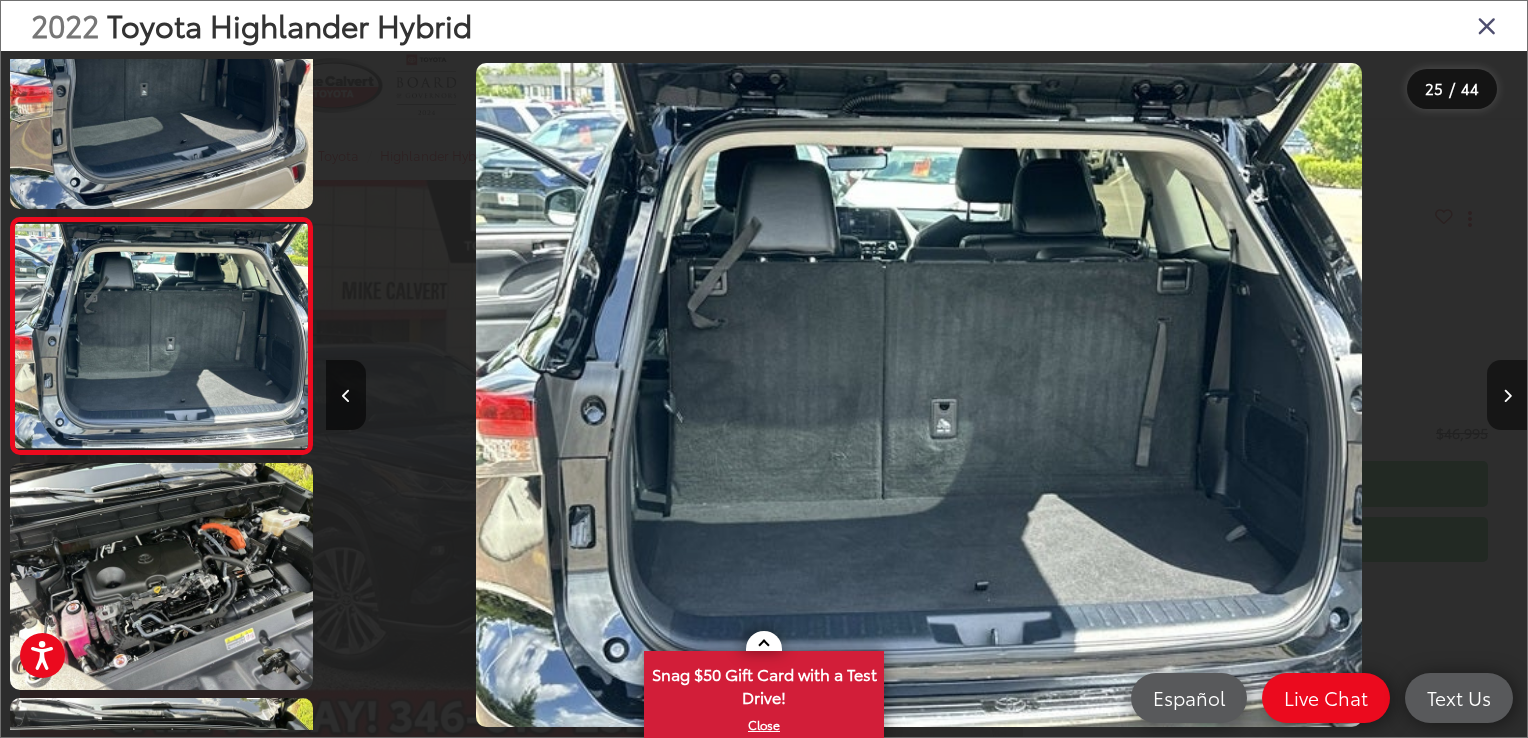 click at bounding box center (1507, 395) 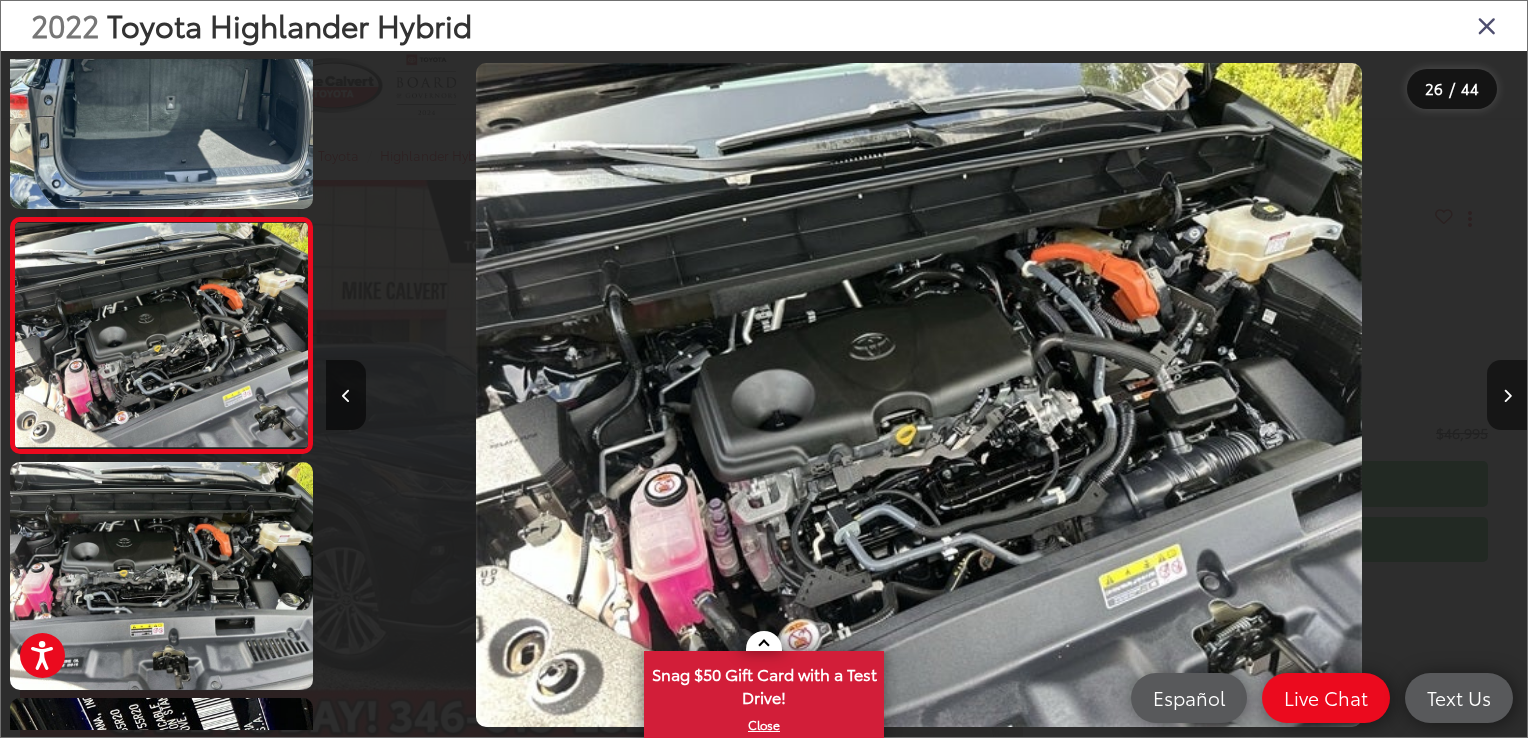 click at bounding box center [1507, 395] 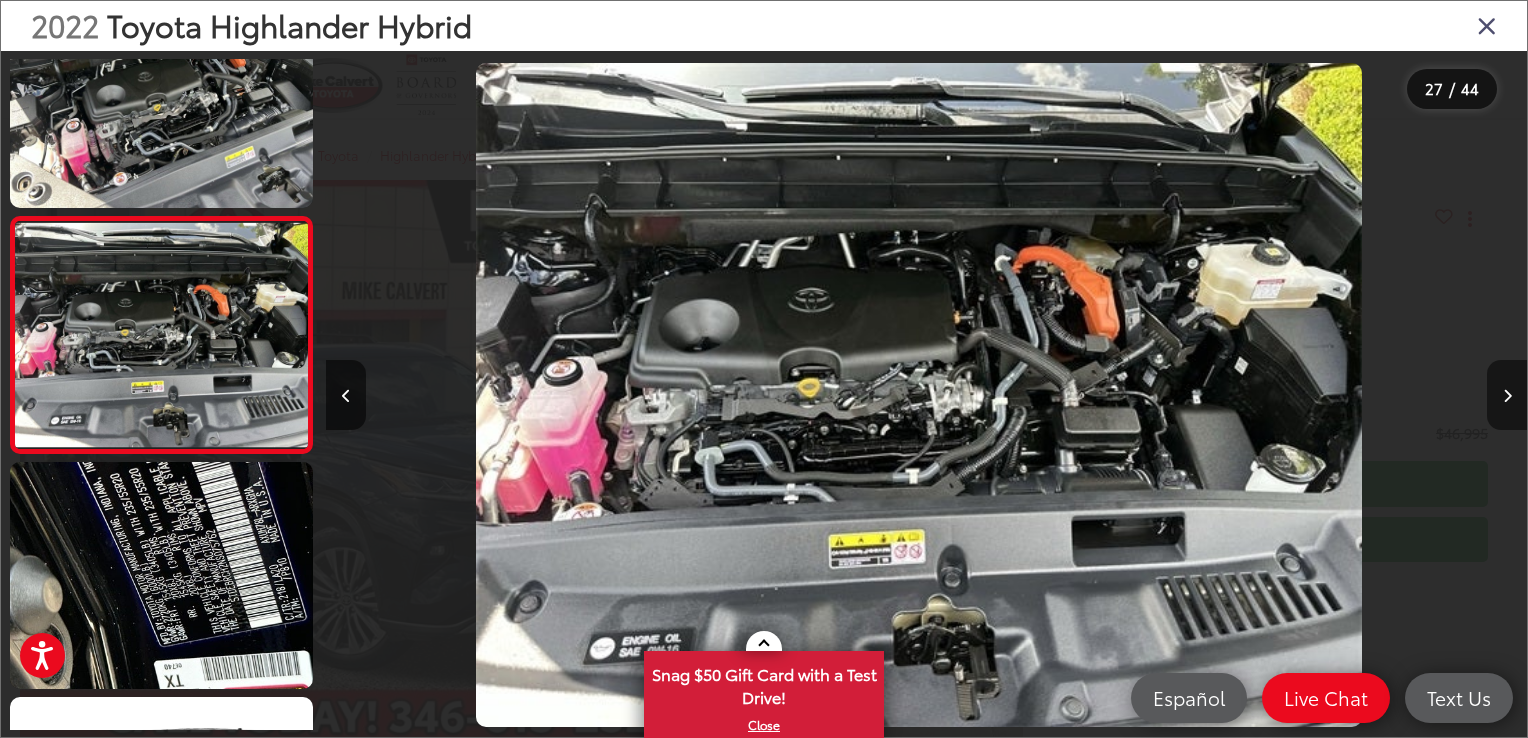 click at bounding box center (1507, 395) 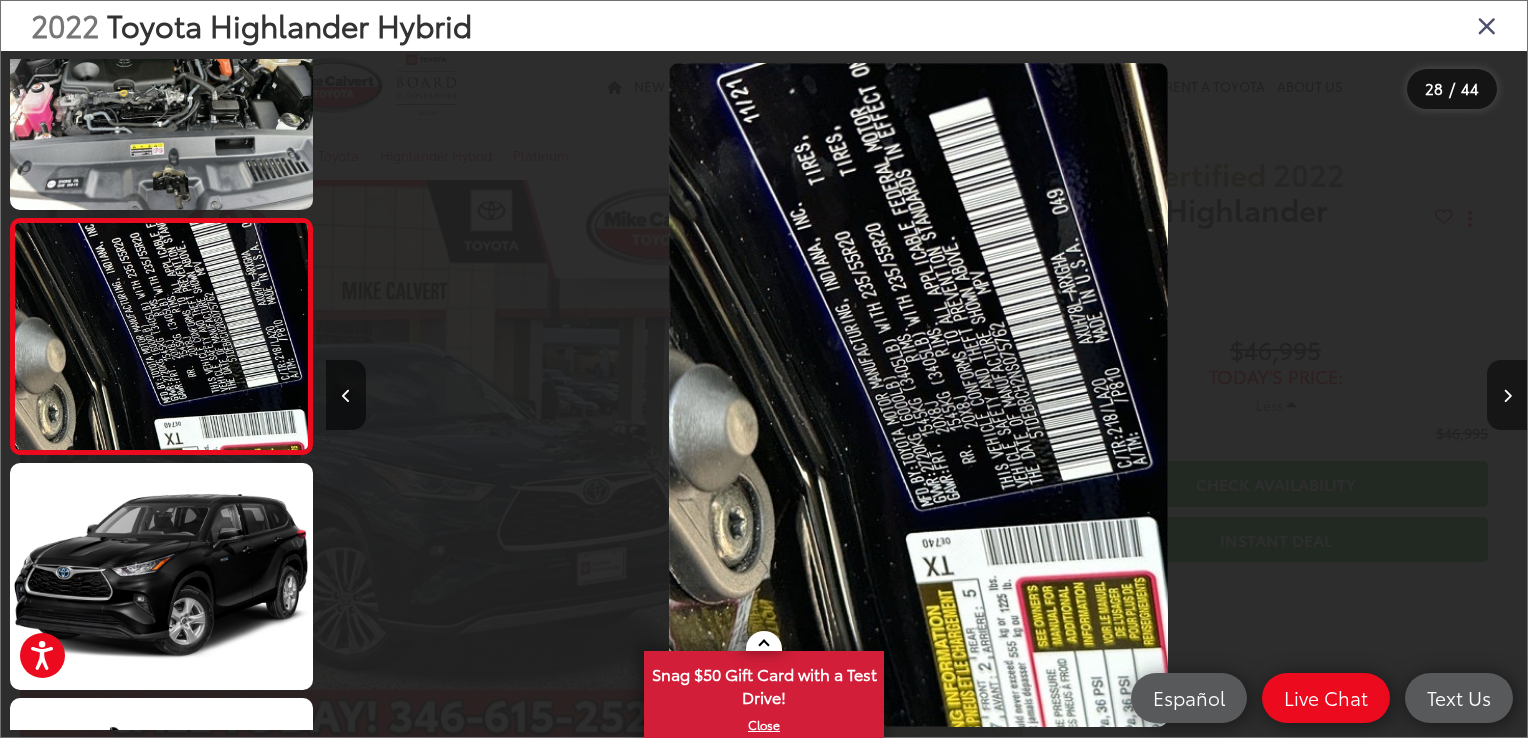 click at bounding box center [1507, 395] 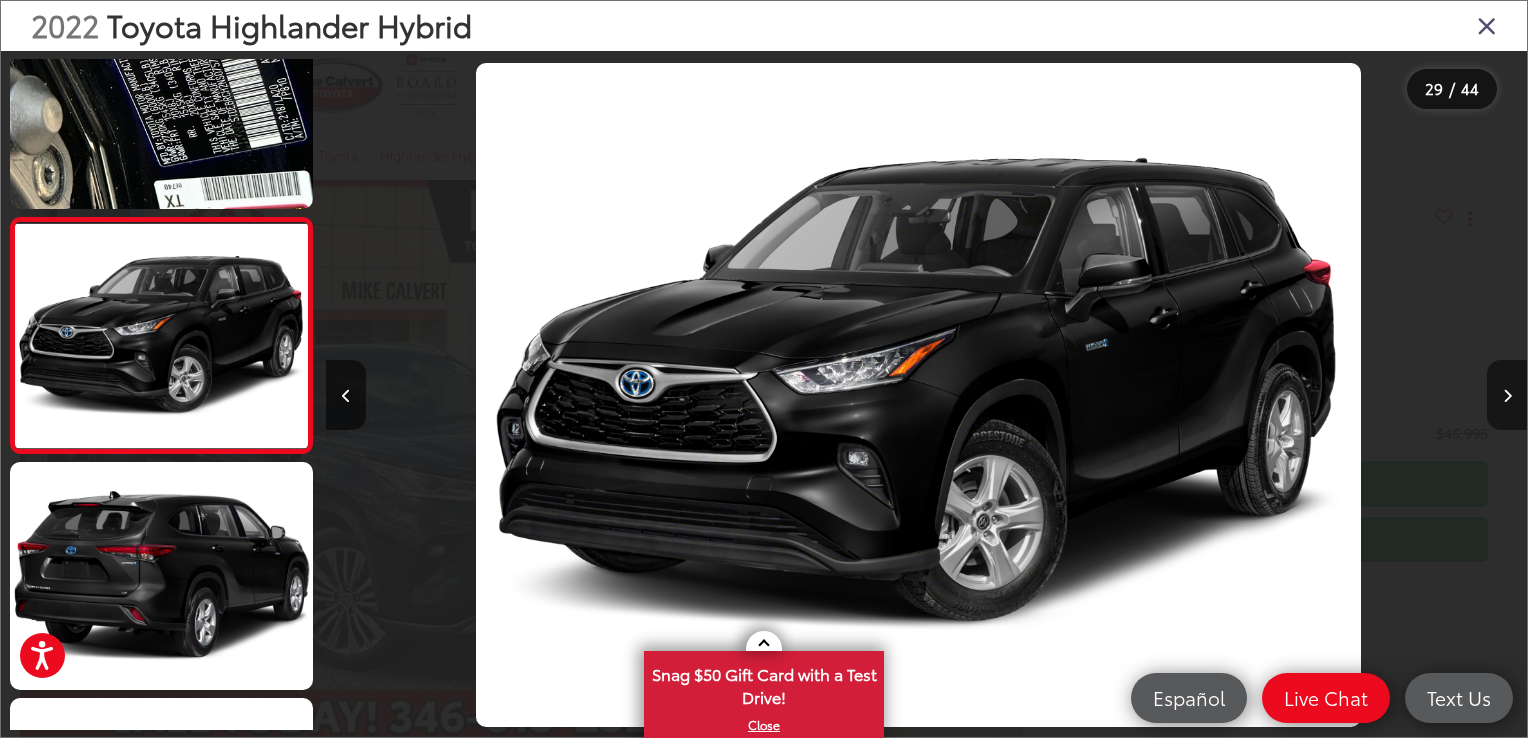 click at bounding box center [1507, 395] 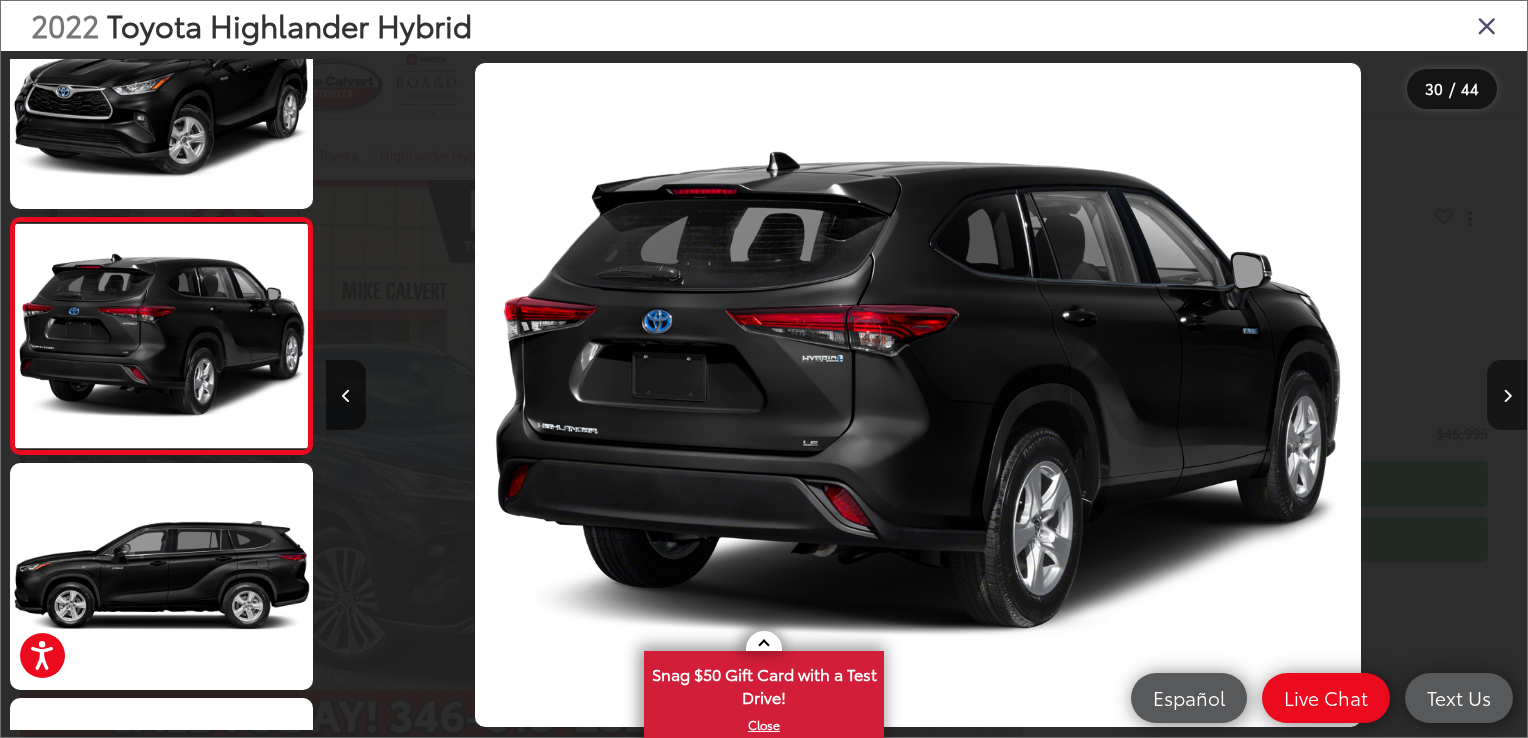 click at bounding box center [1507, 395] 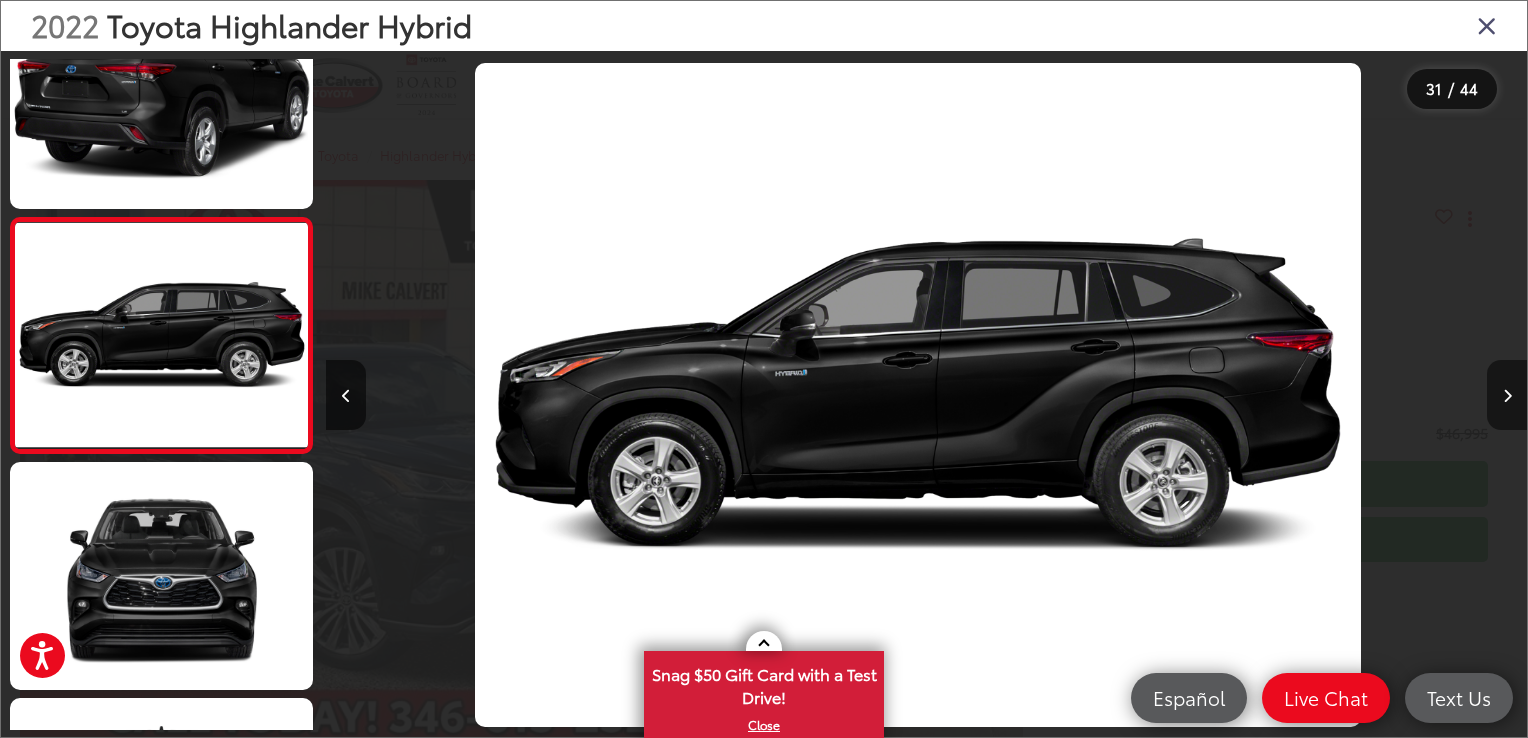 click at bounding box center [1507, 396] 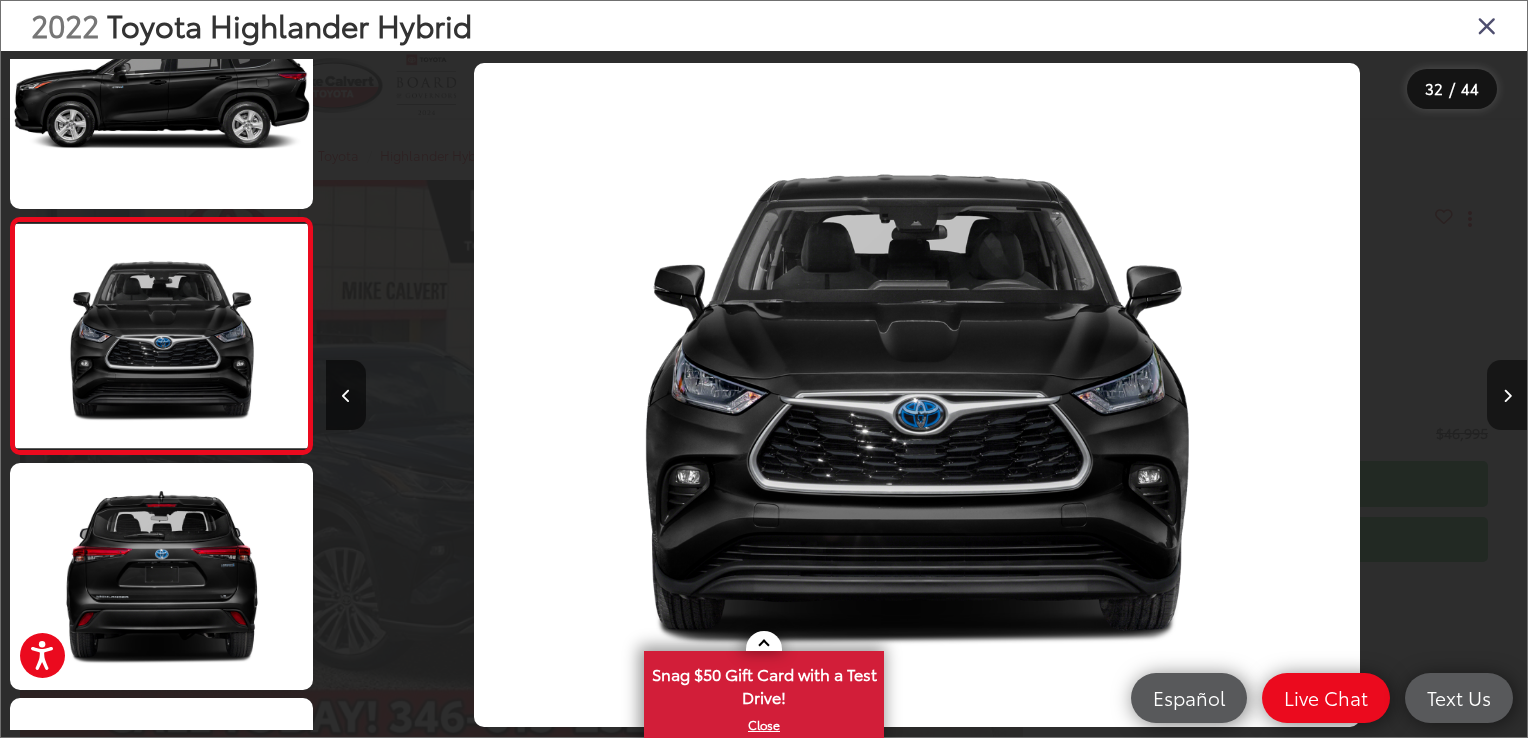 click at bounding box center [1507, 396] 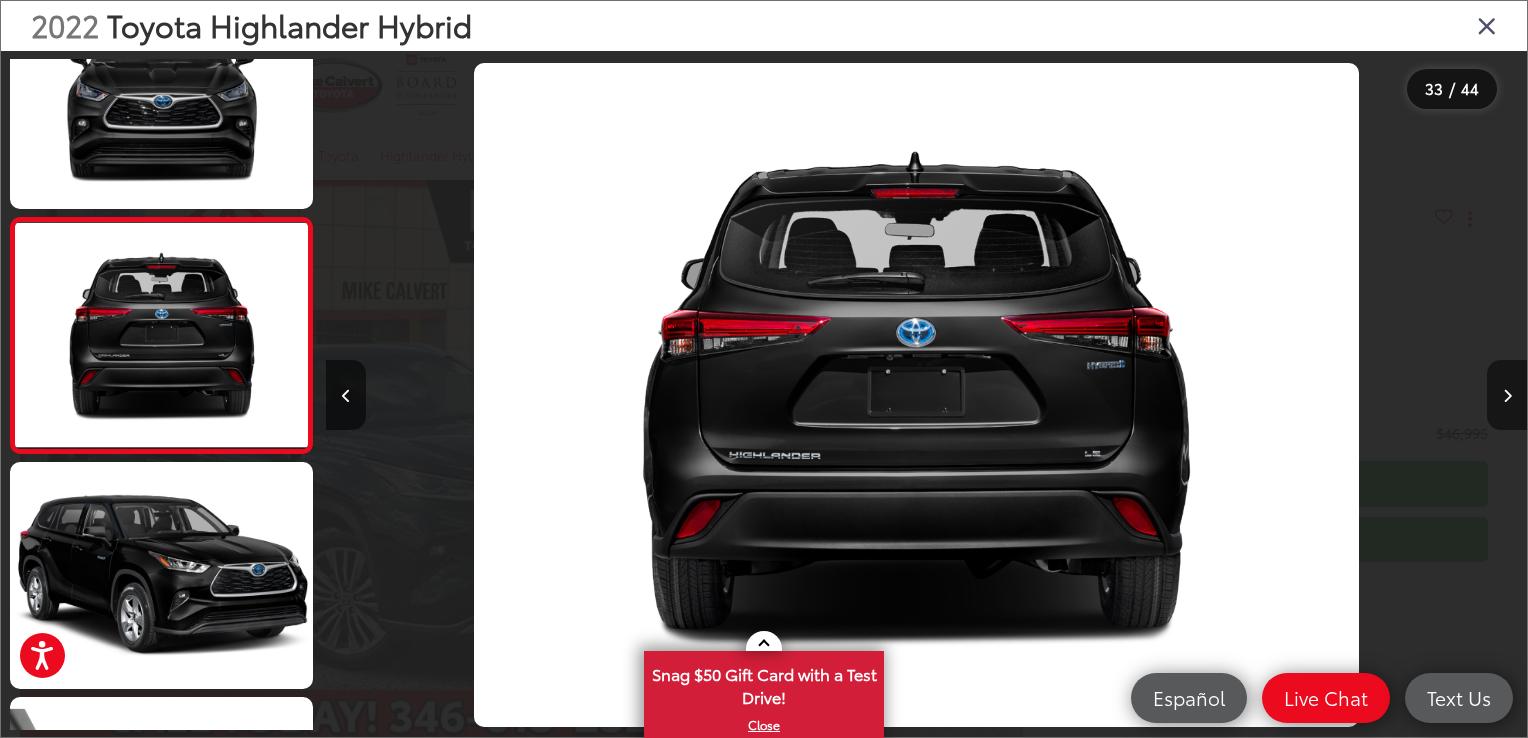 click at bounding box center (1507, 396) 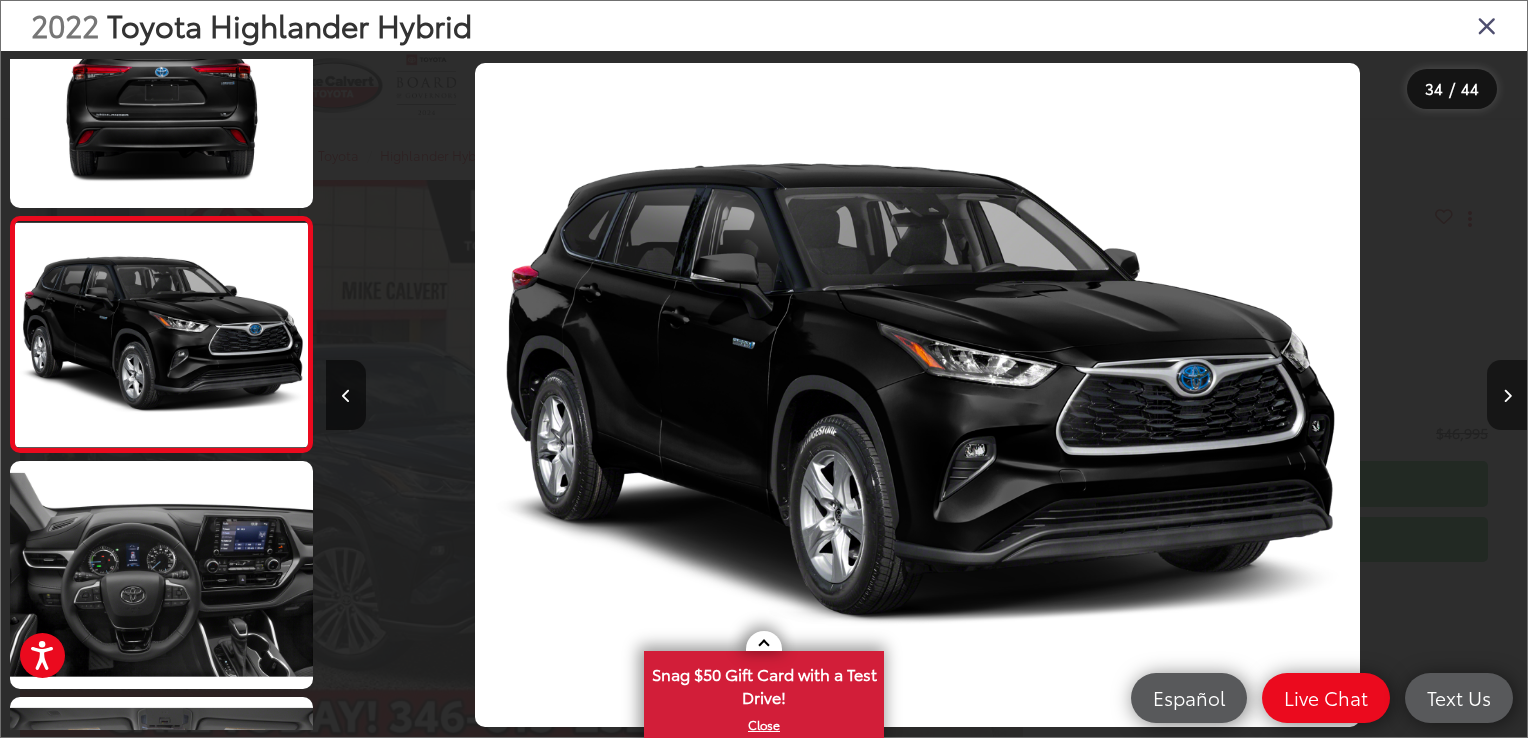 click at bounding box center [1507, 396] 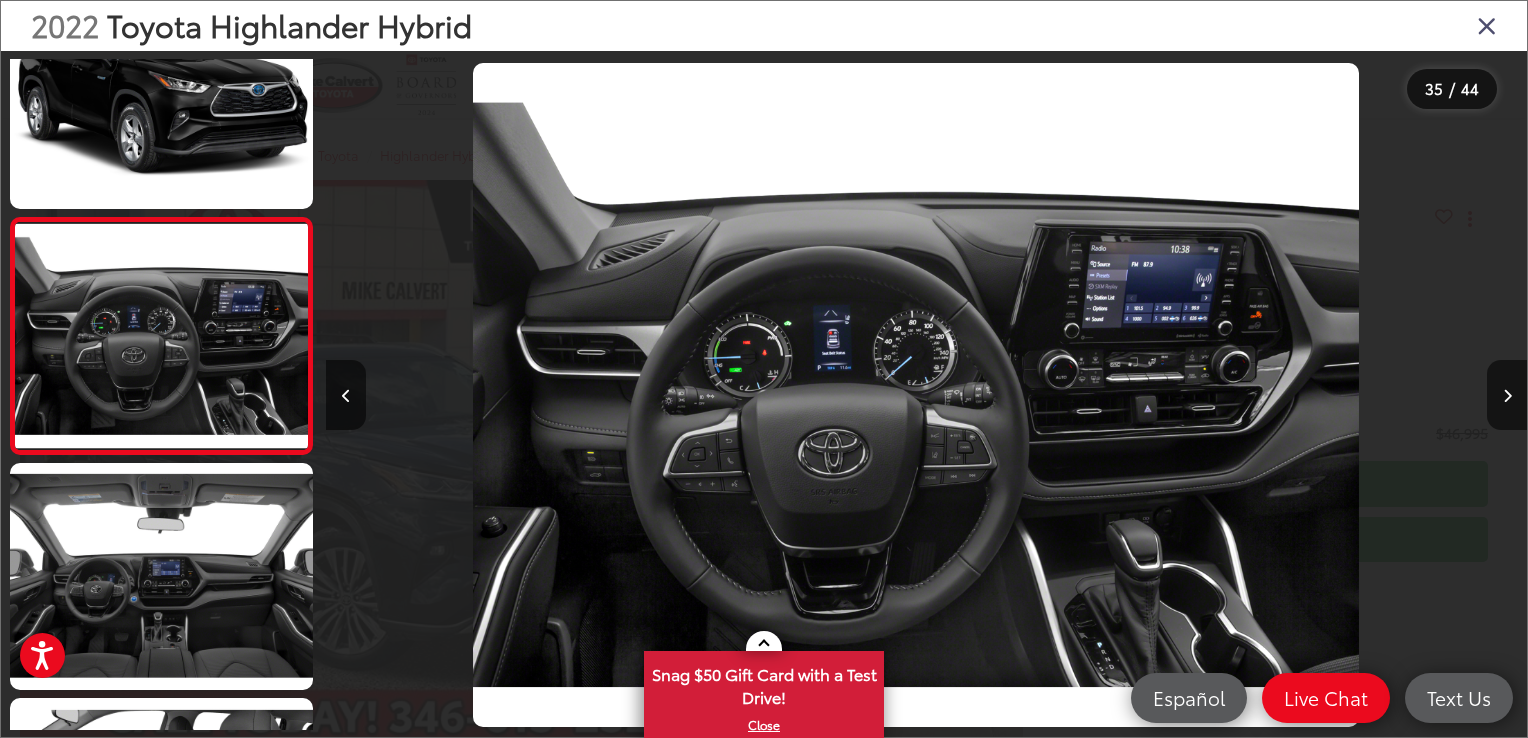 click at bounding box center (1487, 25) 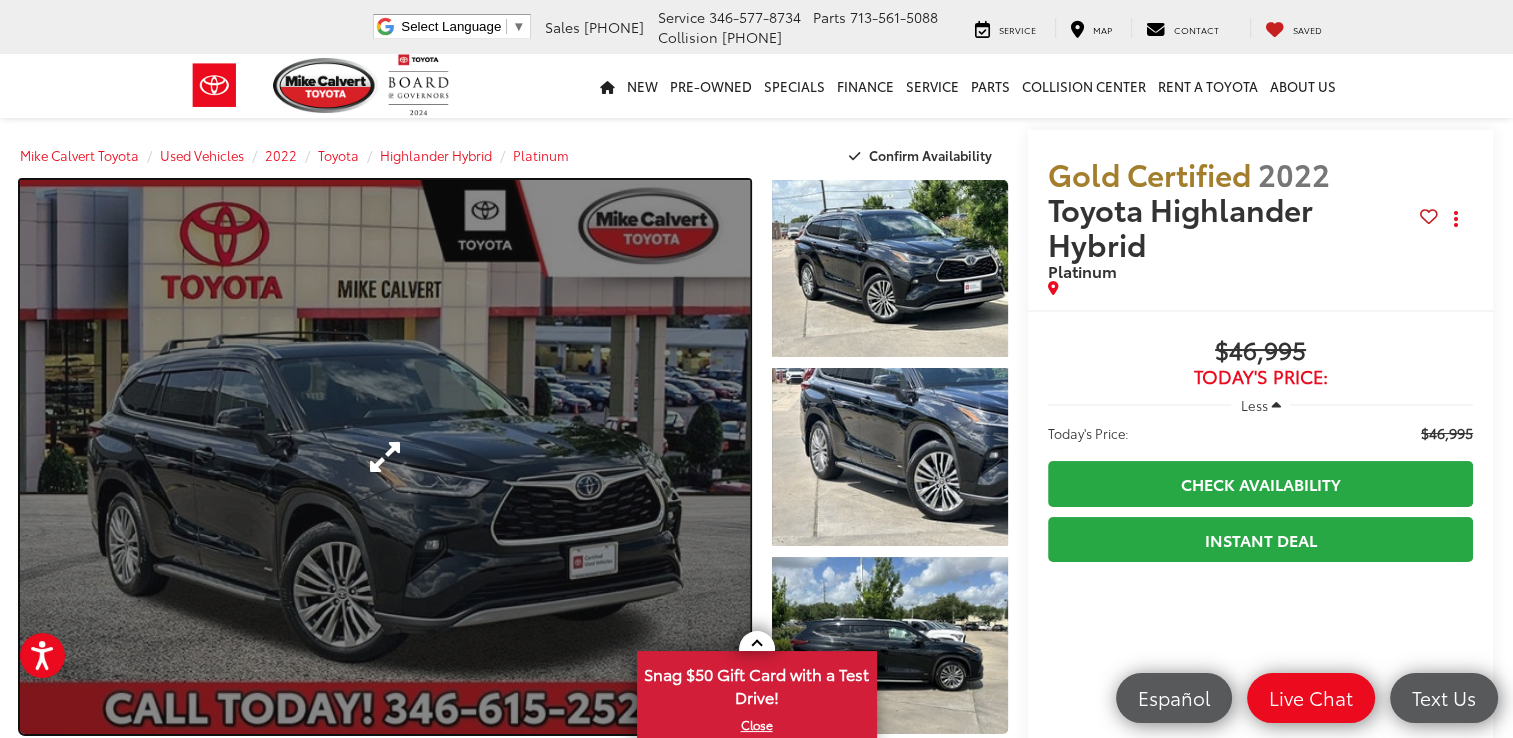 click at bounding box center (385, 457) 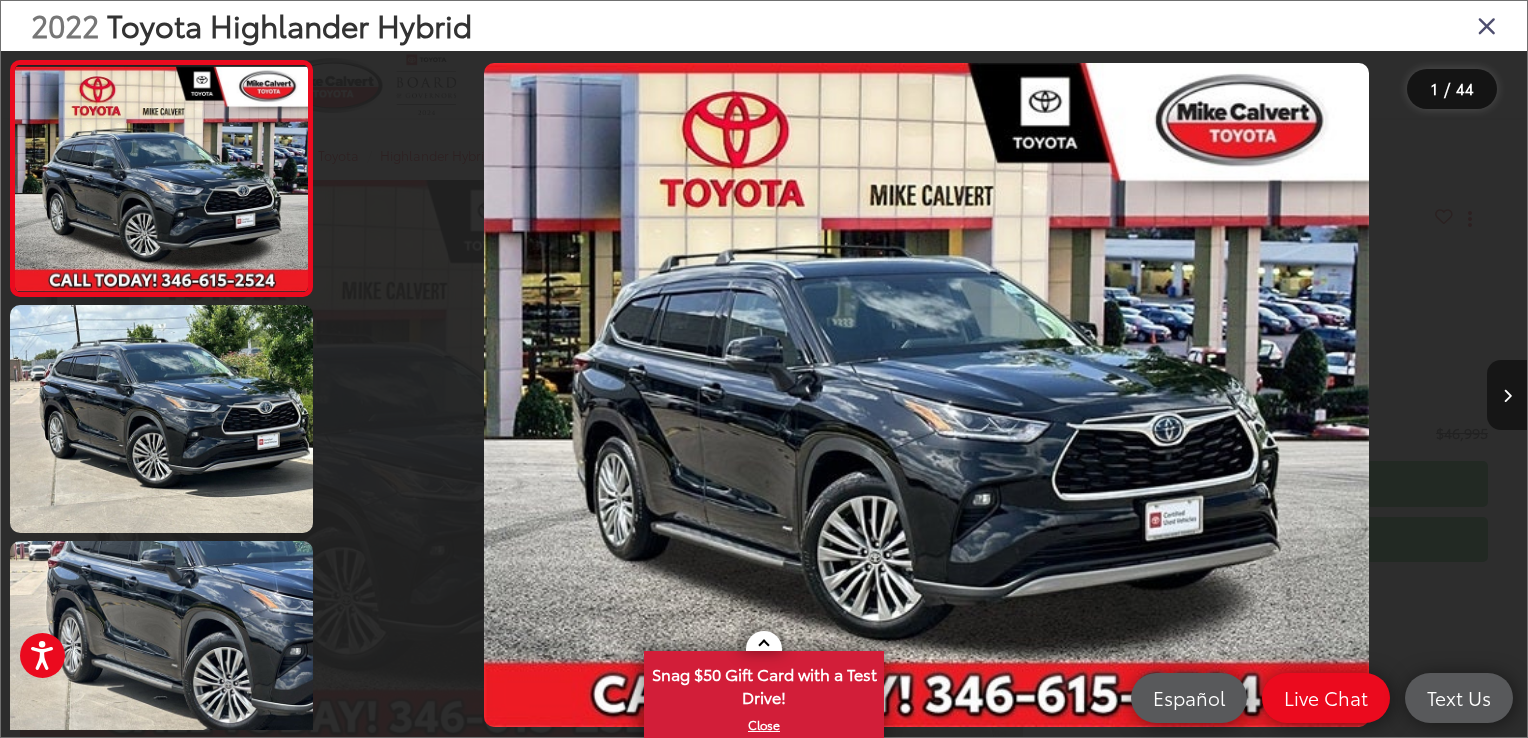 click at bounding box center [1507, 395] 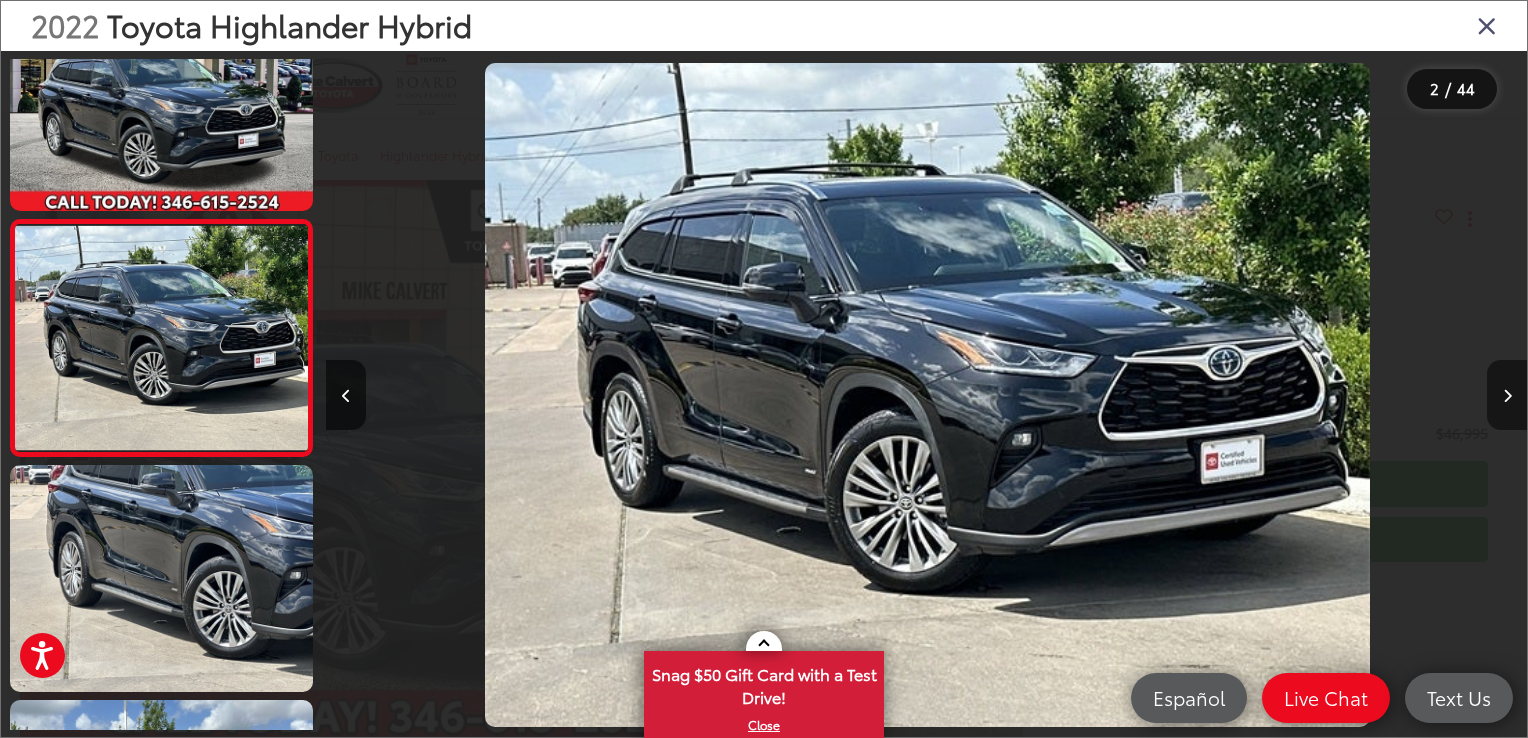 click at bounding box center [1507, 395] 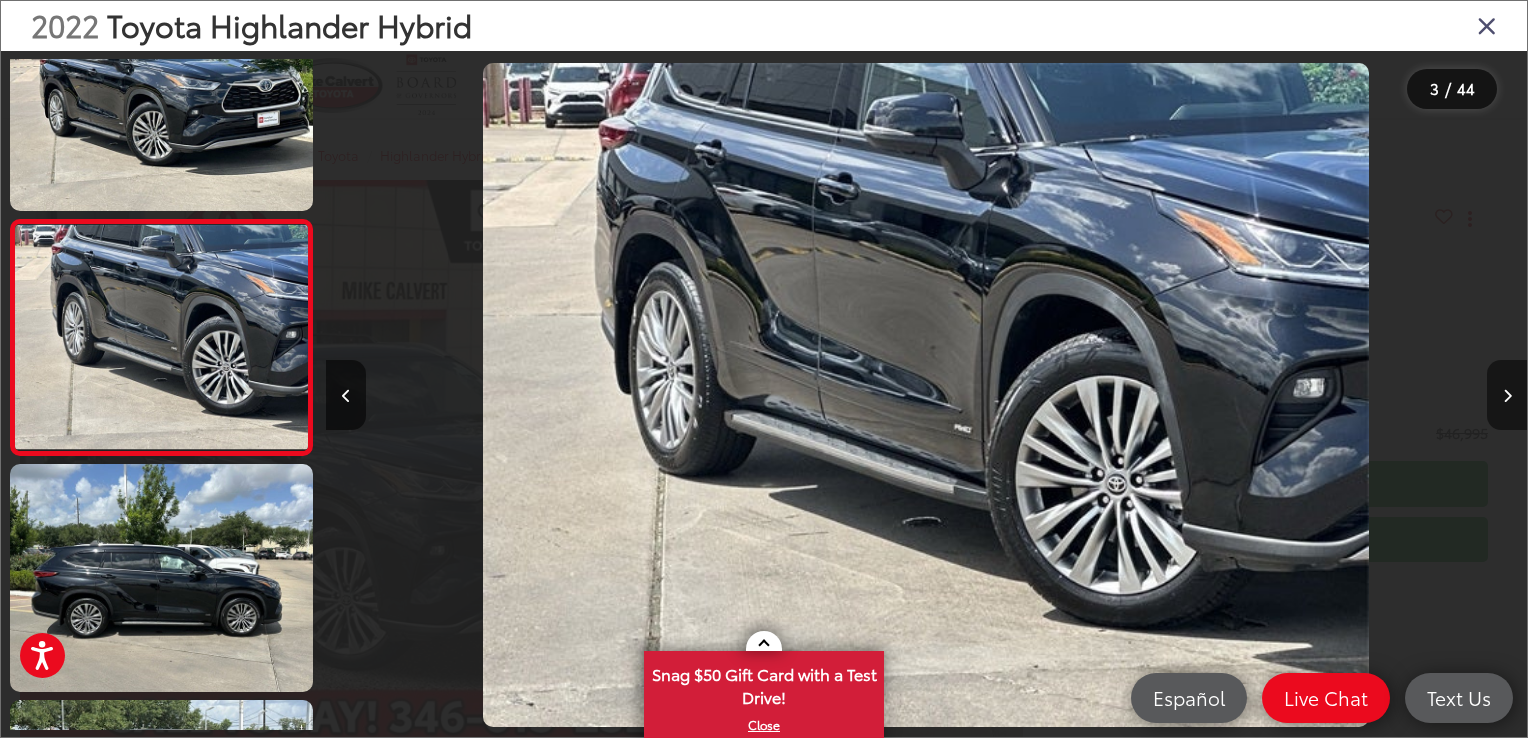 click at bounding box center (1507, 395) 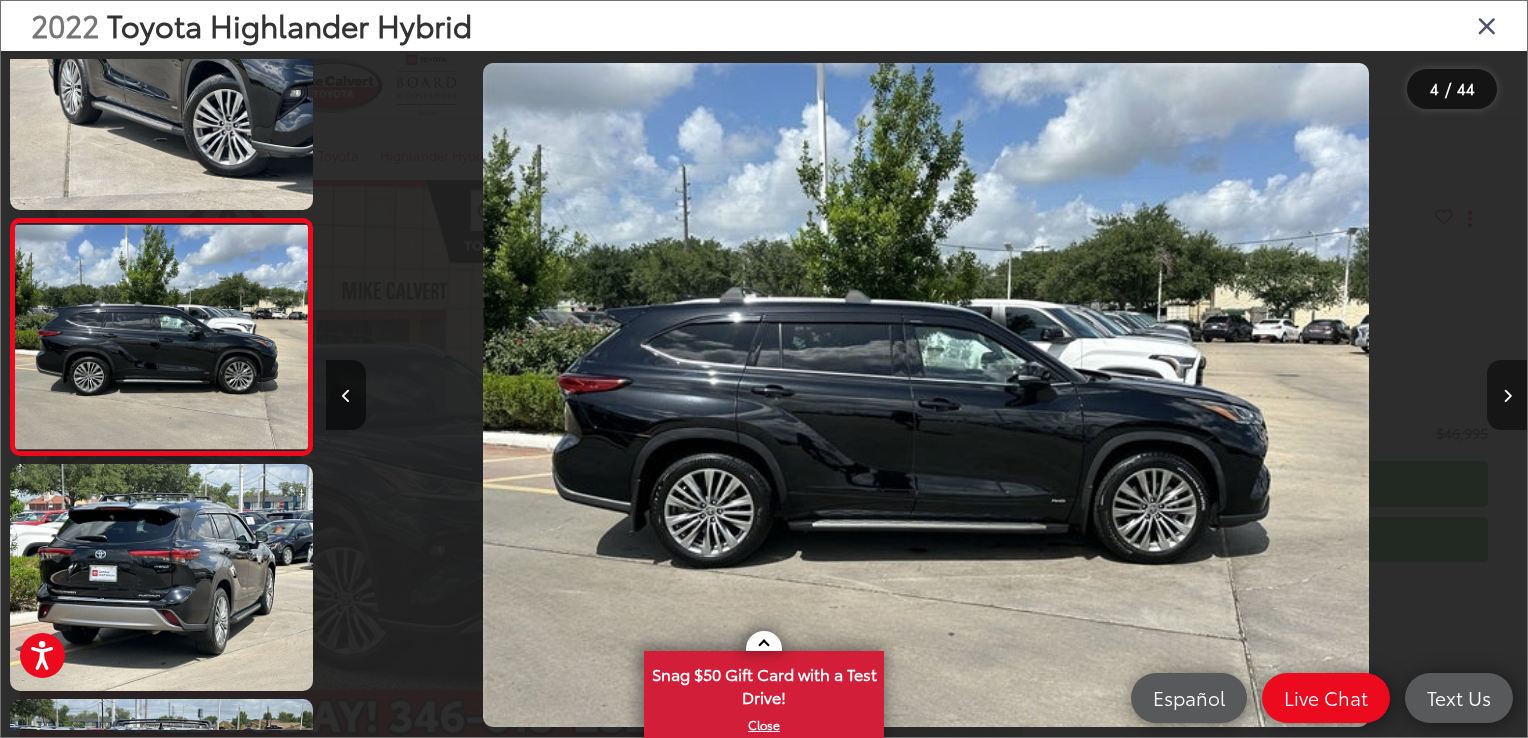 click at bounding box center (1507, 395) 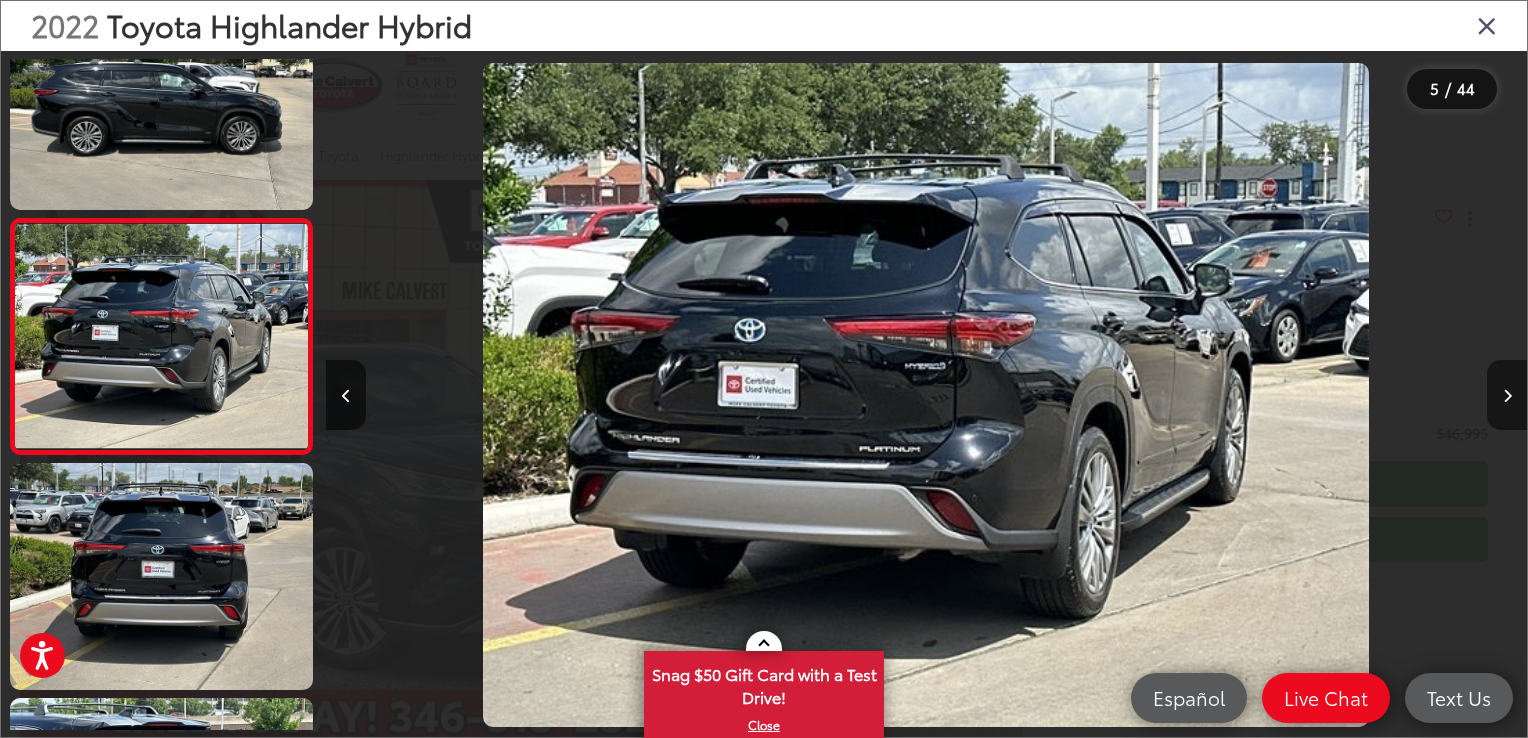 click at bounding box center (1507, 395) 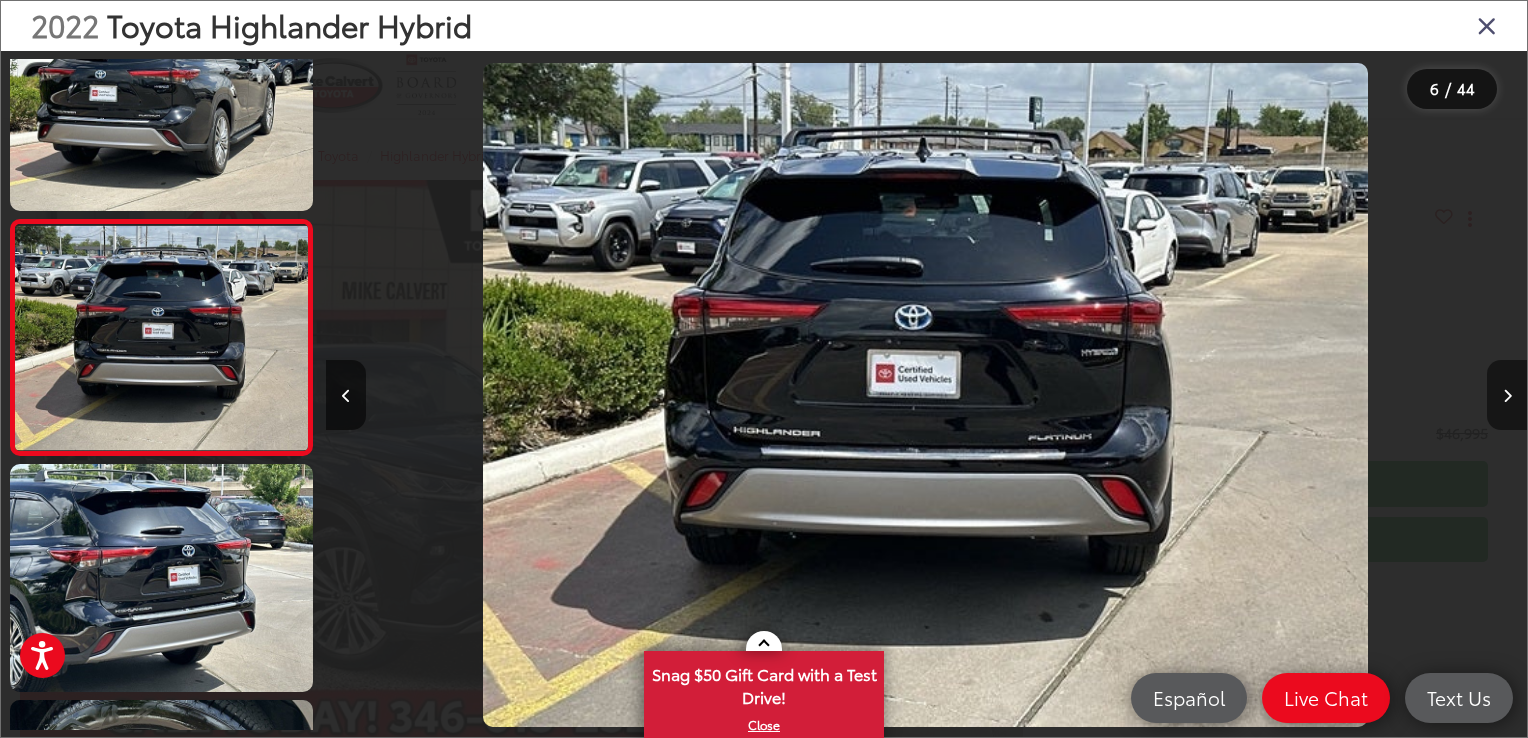 click at bounding box center [1507, 395] 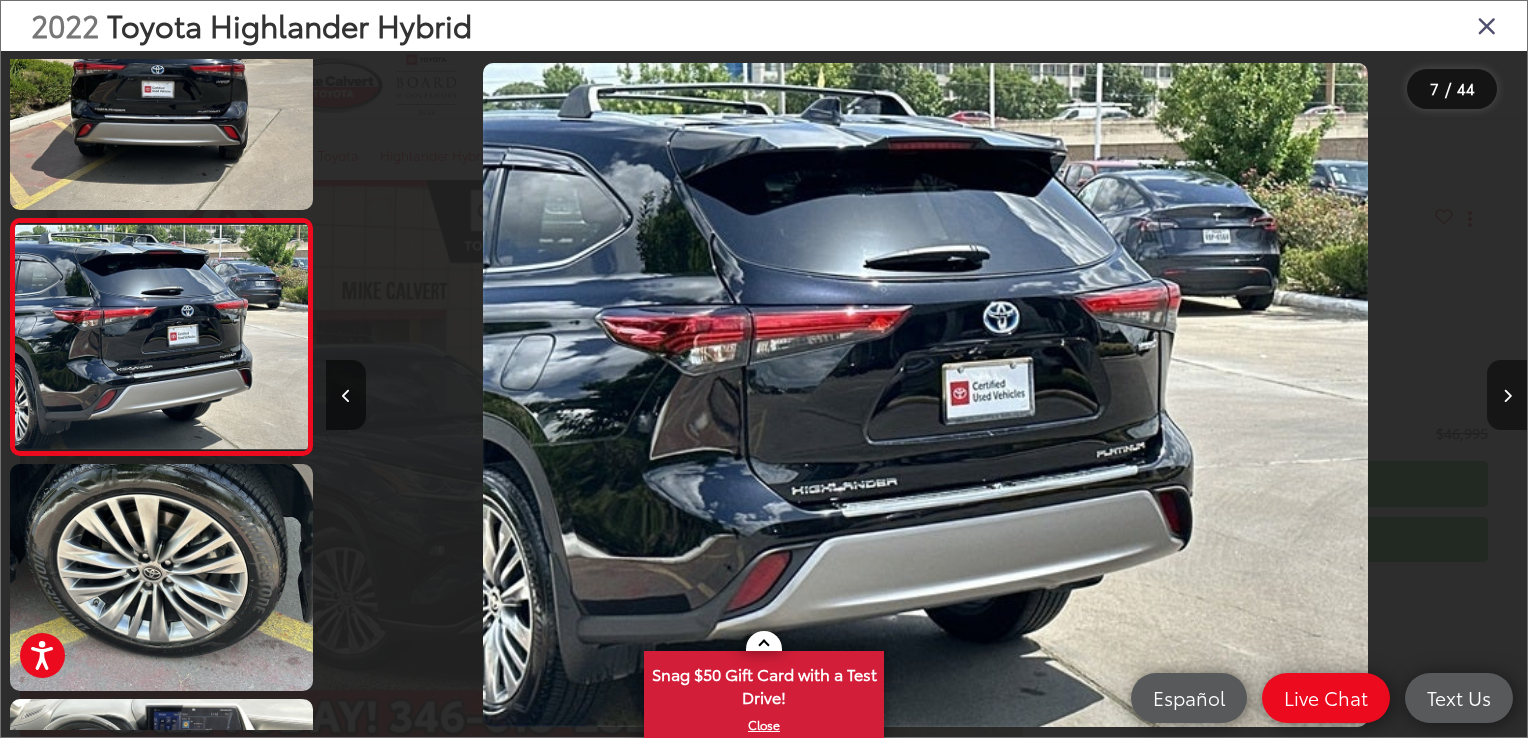 click at bounding box center (1507, 395) 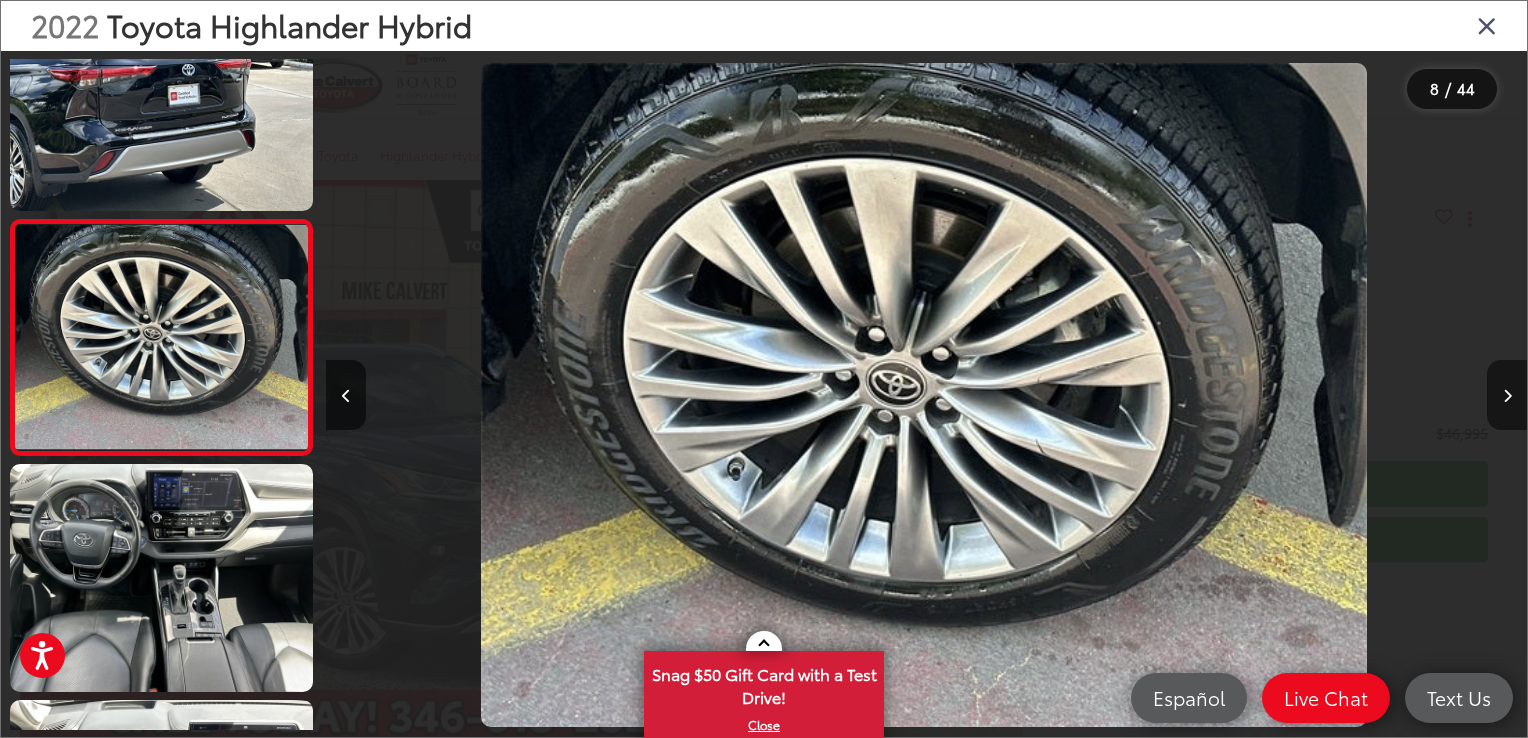 click at bounding box center [1507, 395] 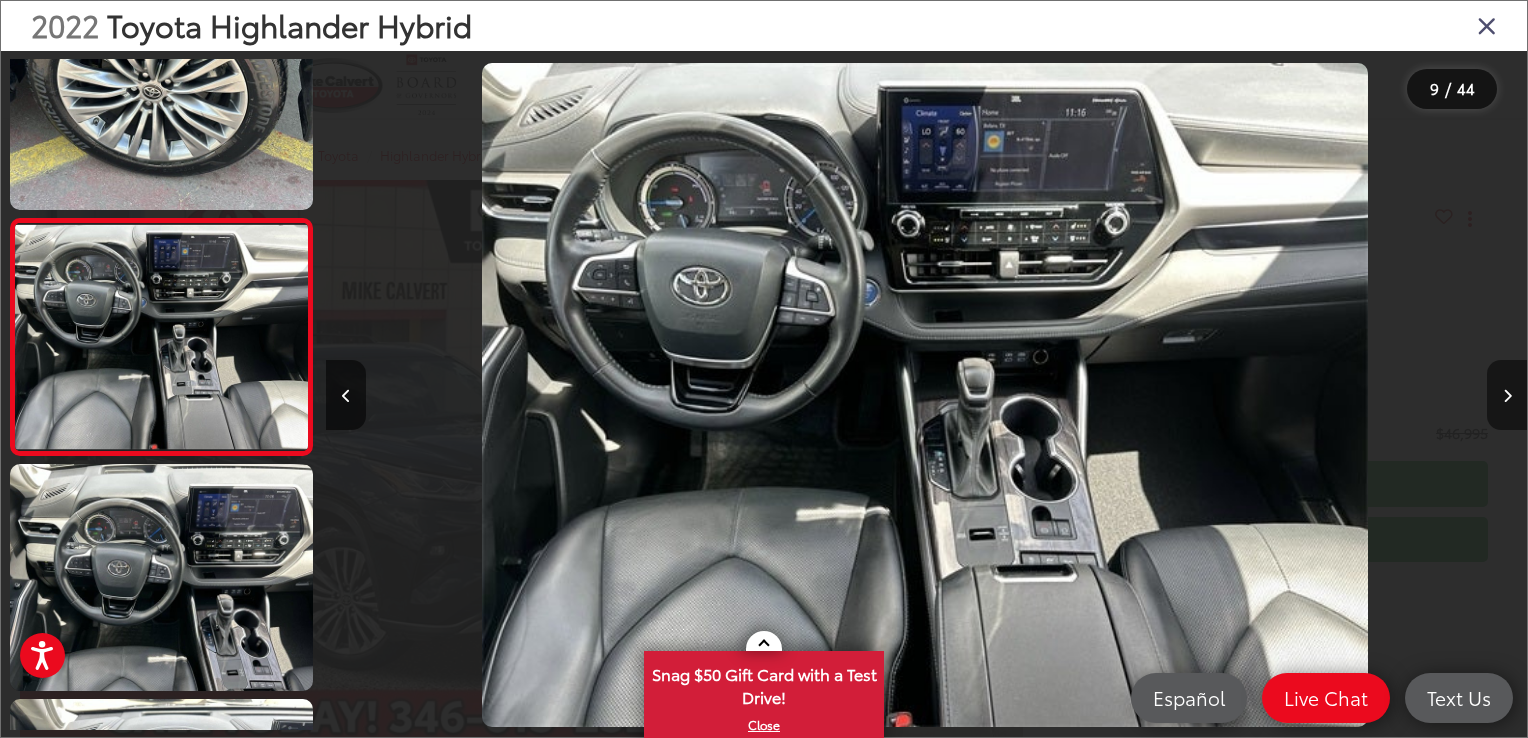 click at bounding box center (1507, 395) 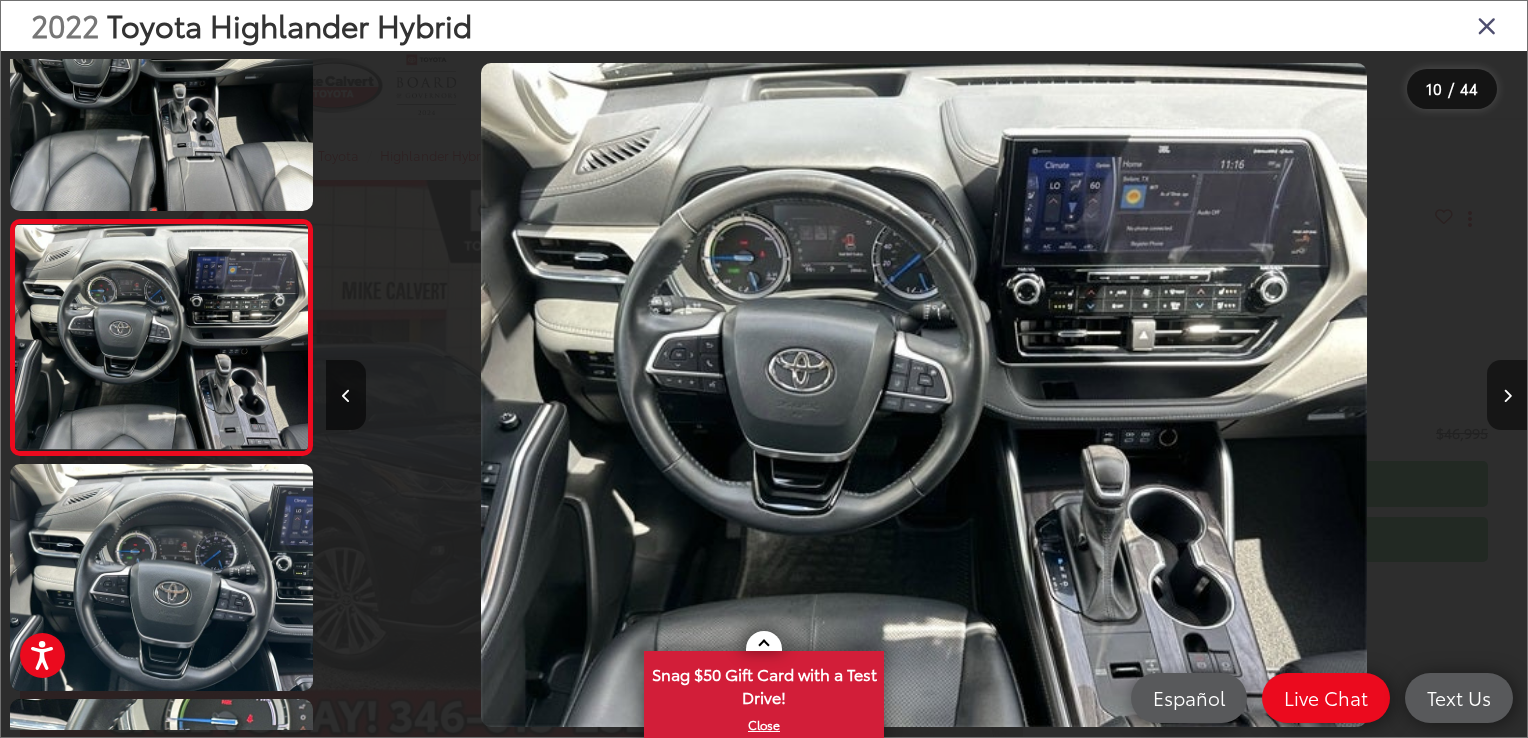 click at bounding box center (1507, 395) 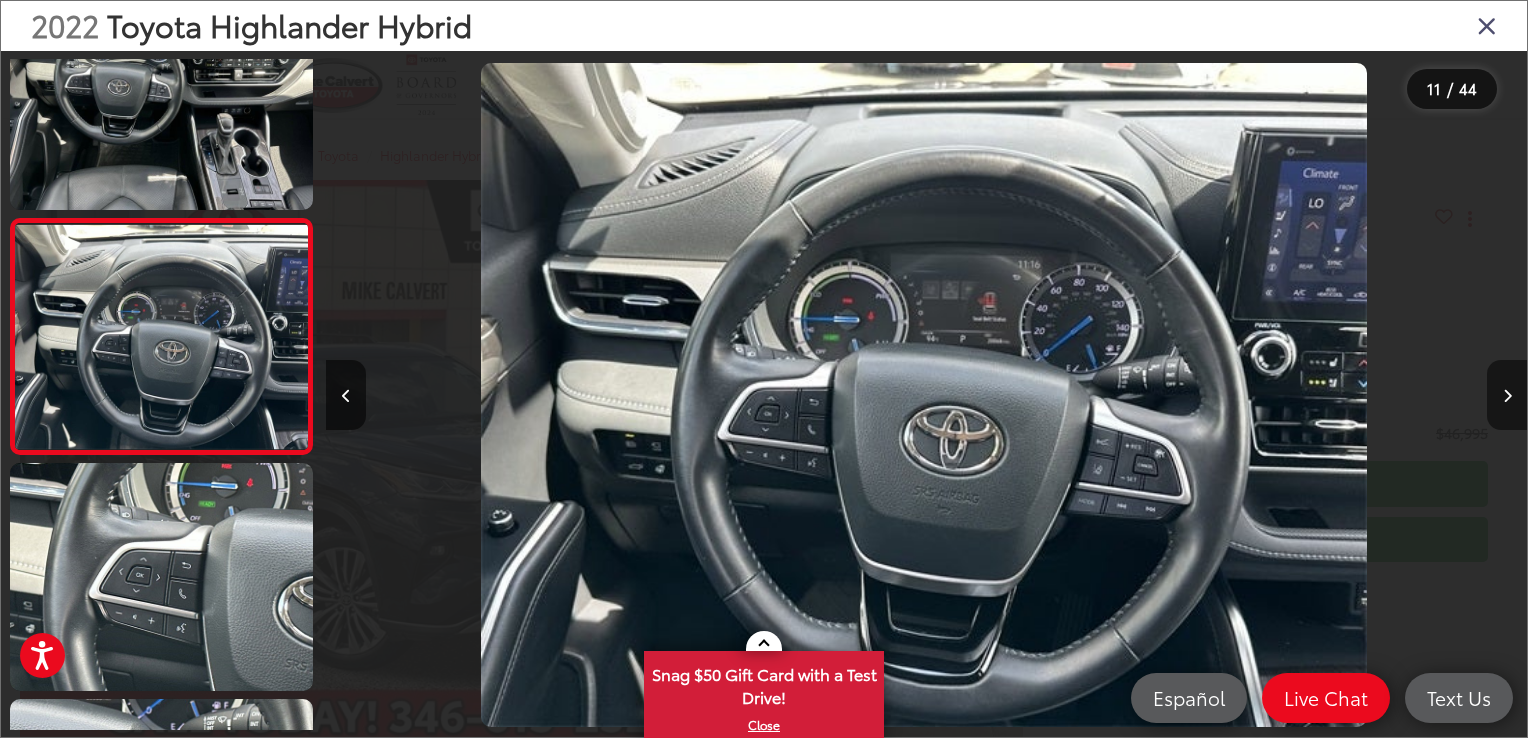 click at bounding box center [1507, 395] 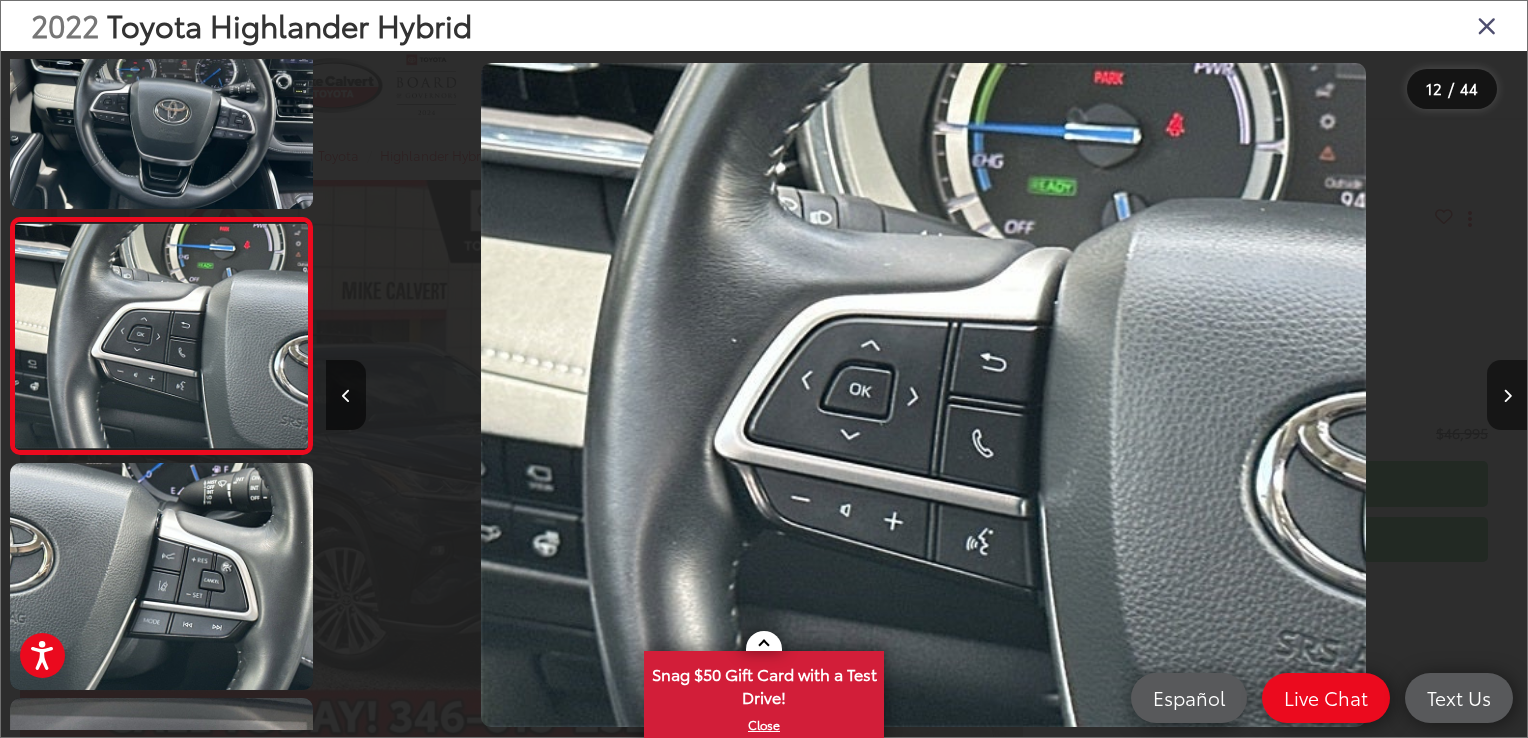 click at bounding box center [1507, 395] 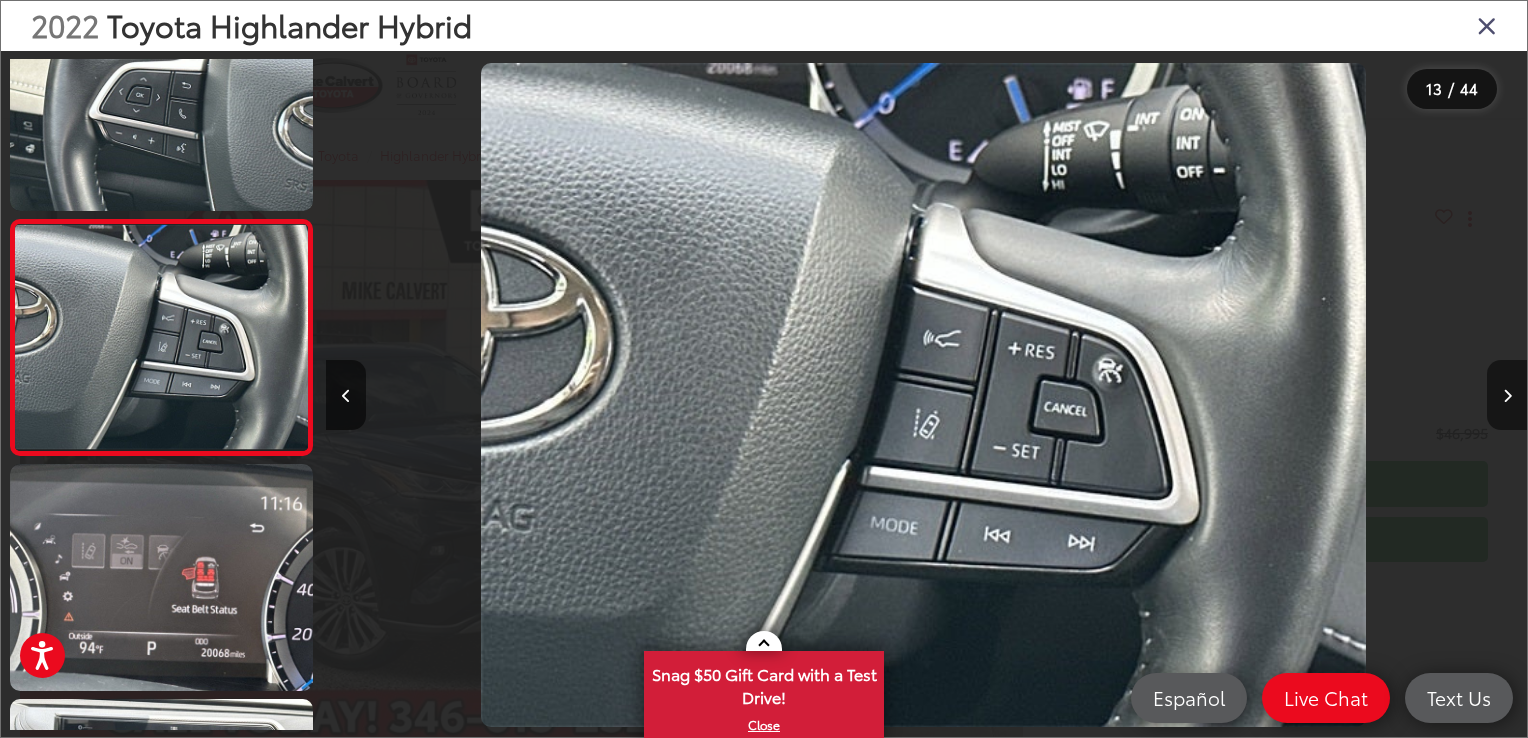 click at bounding box center [1507, 395] 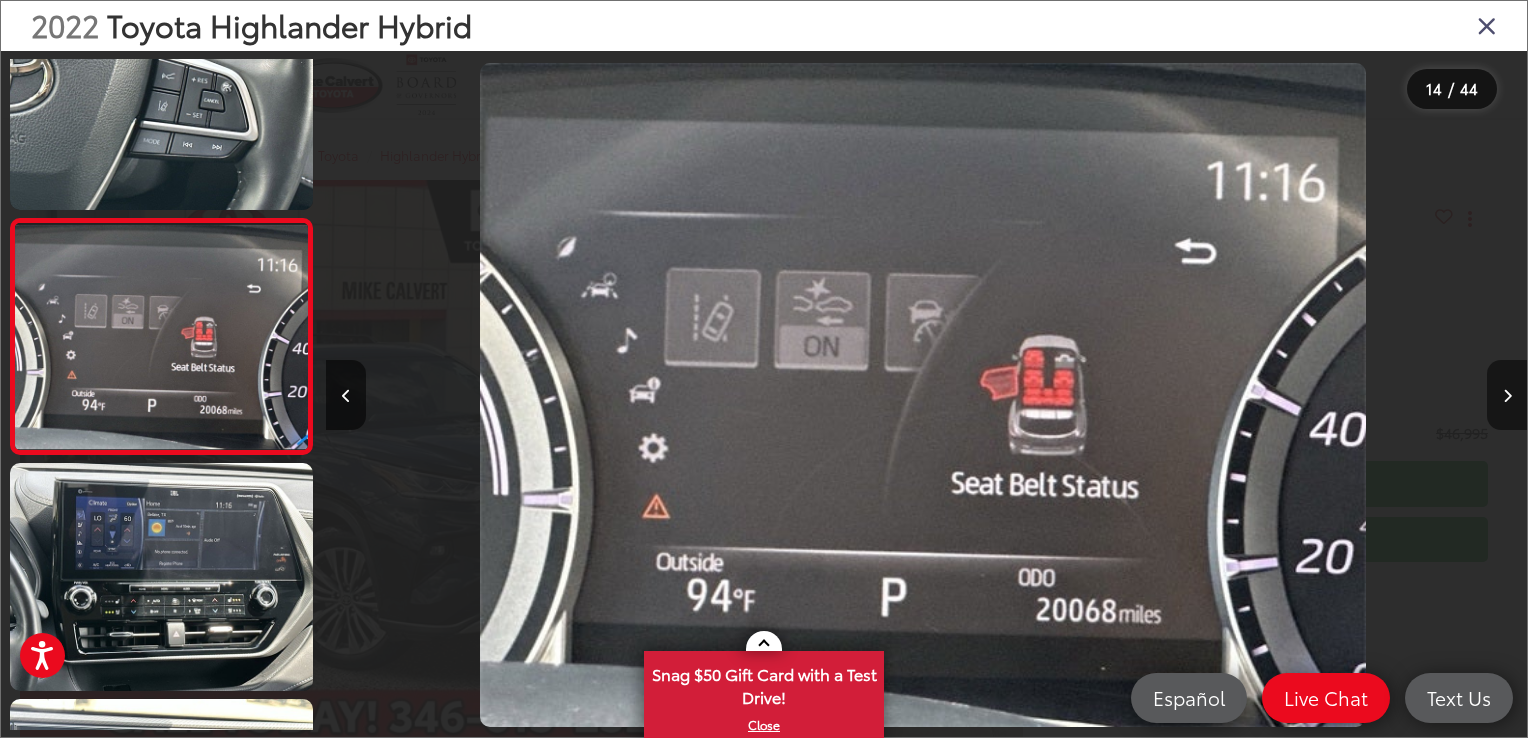 click at bounding box center (1507, 395) 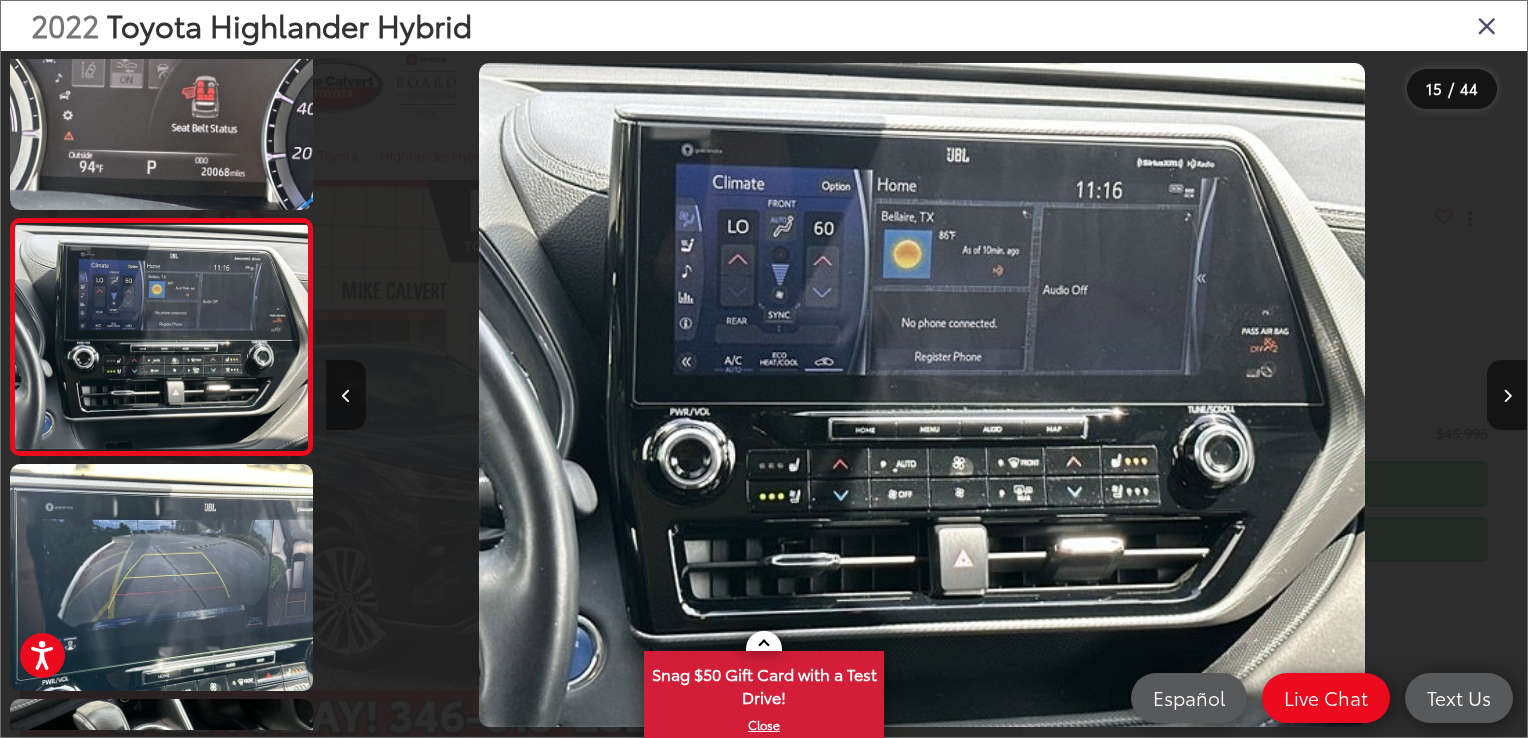 click at bounding box center (346, 395) 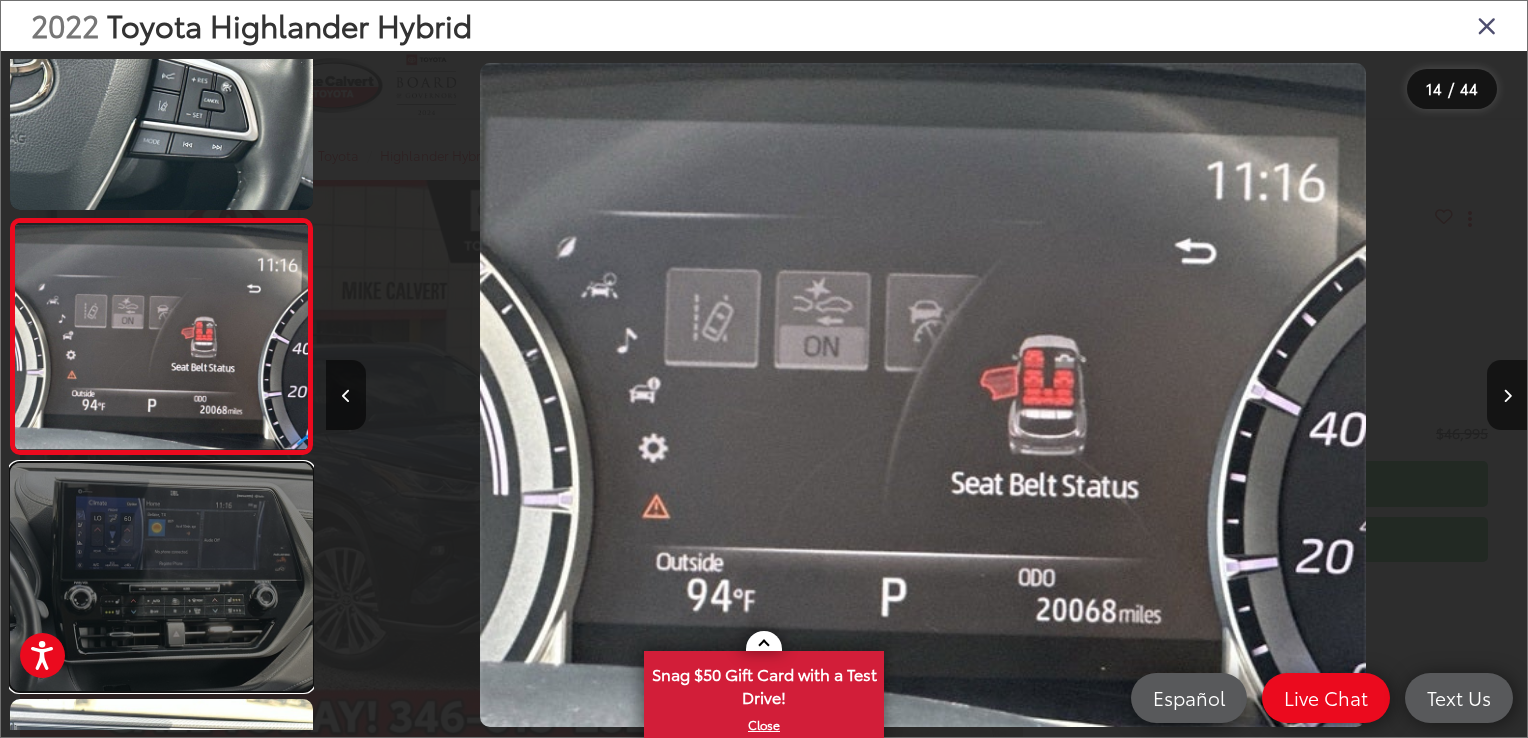 click at bounding box center [161, 576] 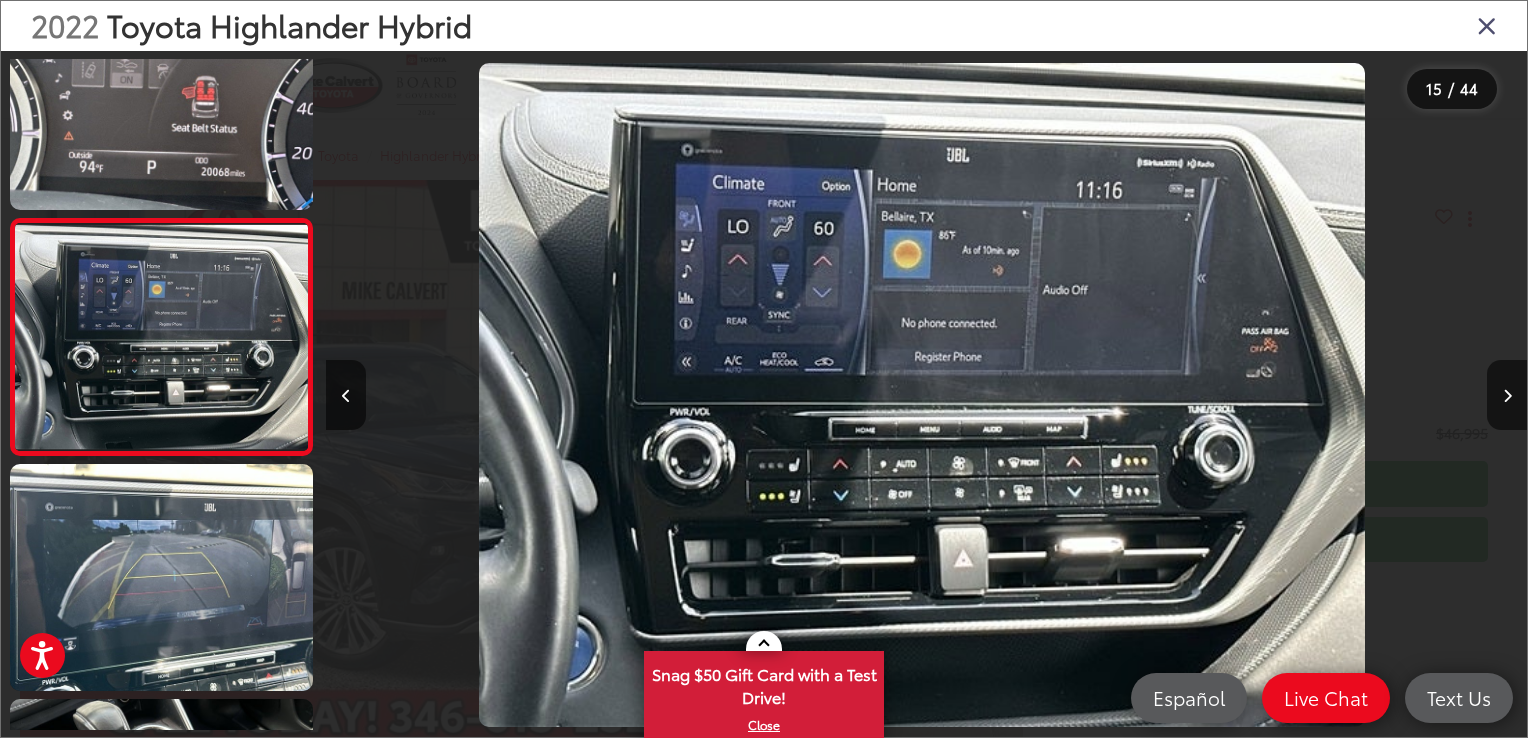 click at bounding box center (1487, 25) 